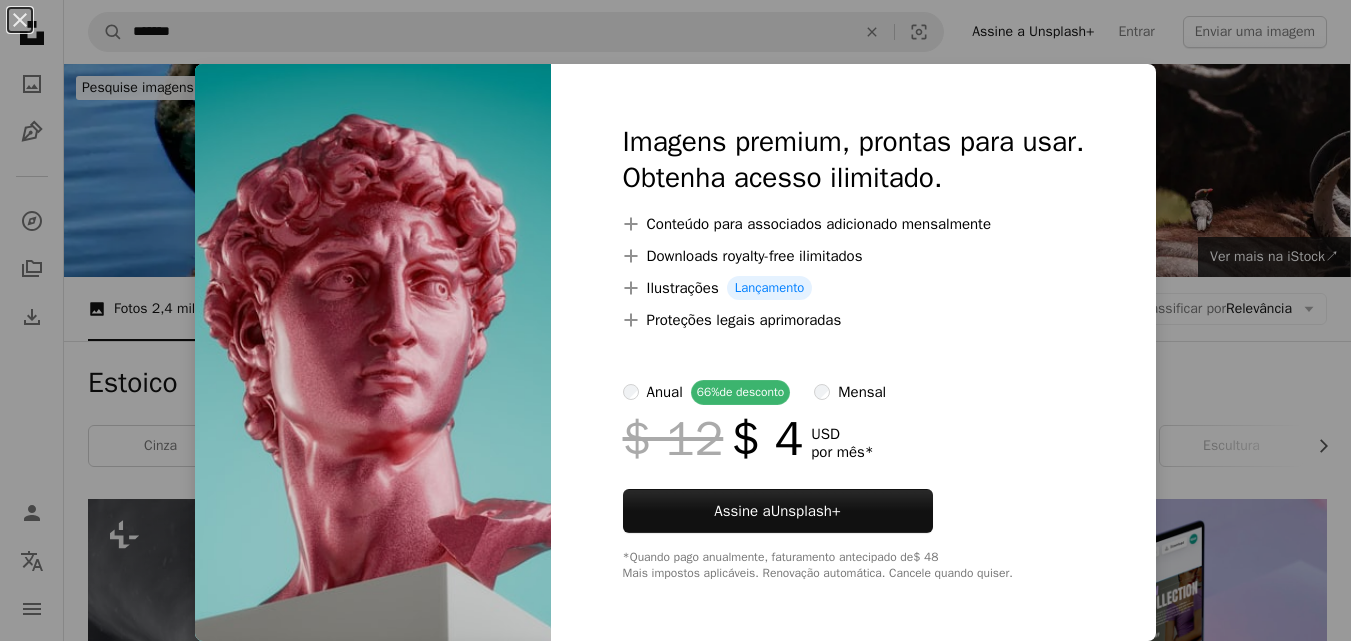scroll, scrollTop: 2280, scrollLeft: 0, axis: vertical 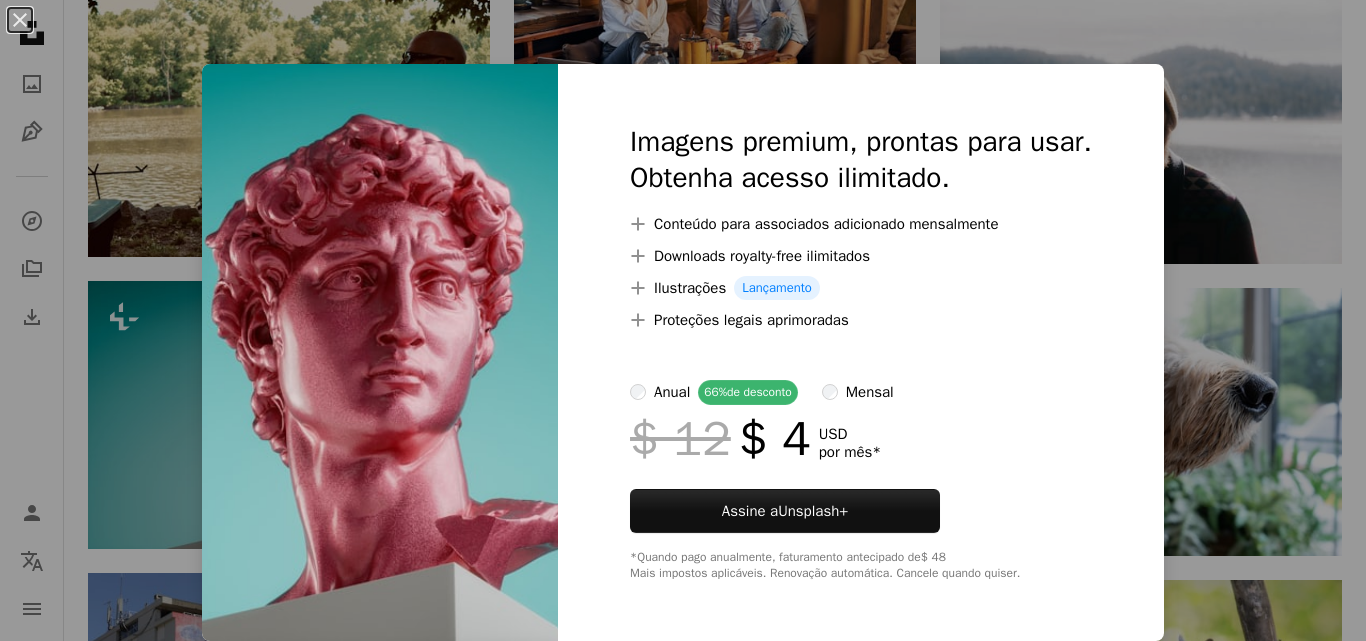 click on "An X shape Imagens premium, prontas para usar. Obtenha acesso ilimitado. A plus sign Conteúdo para associados adicionado mensalmente A plus sign Downloads royalty-free ilimitados A plus sign Ilustrações  Lançamento A plus sign Proteções legais aprimoradas anual 66%  de desconto mensal $ 12   $ 4 USD por mês * Assine a  Unsplash+ *Quando pago anualmente, faturamento antecipado de  $ 48 Mais impostos aplicáveis. Renovação automática. Cancele quando quiser." at bounding box center [683, 320] 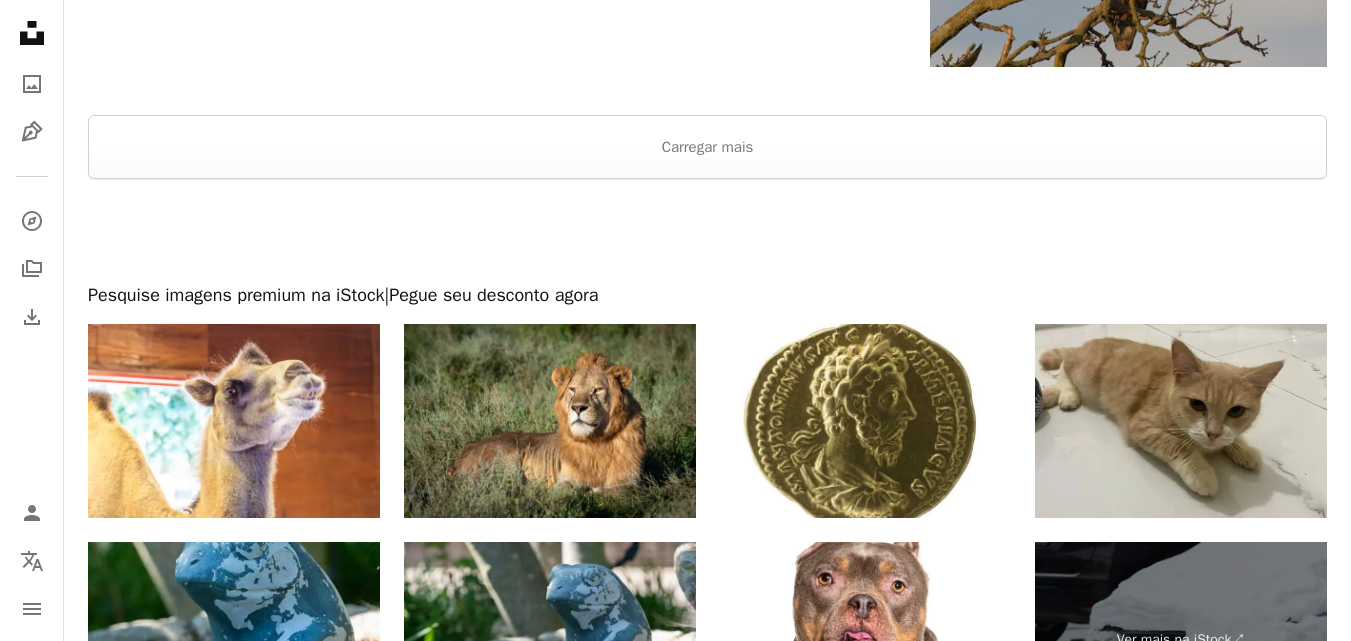 scroll, scrollTop: 3360, scrollLeft: 0, axis: vertical 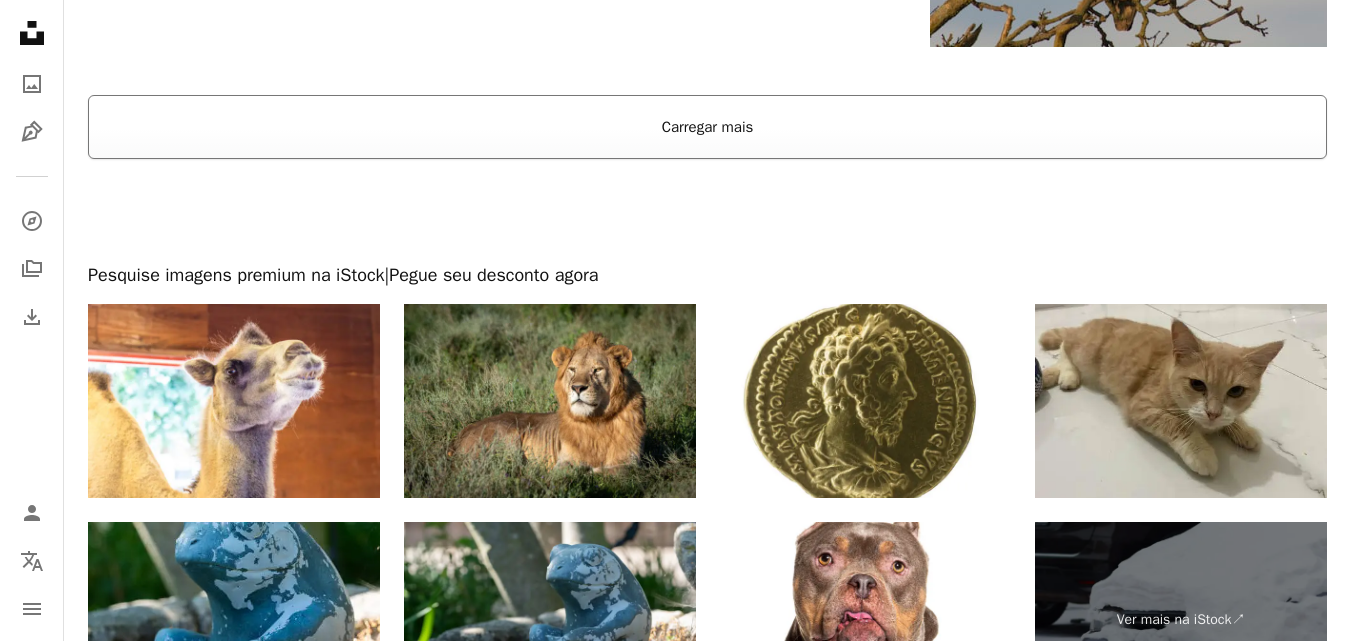 click on "Carregar mais" at bounding box center (707, 127) 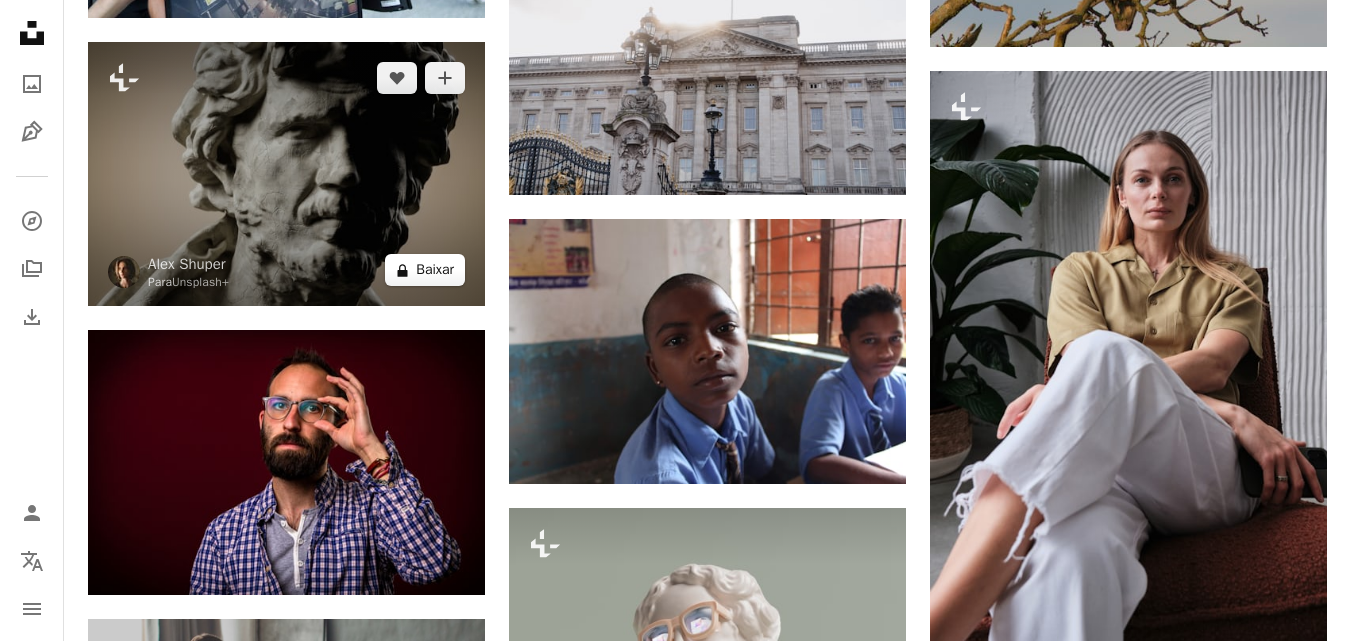 click on "A lock Baixar" at bounding box center (425, 270) 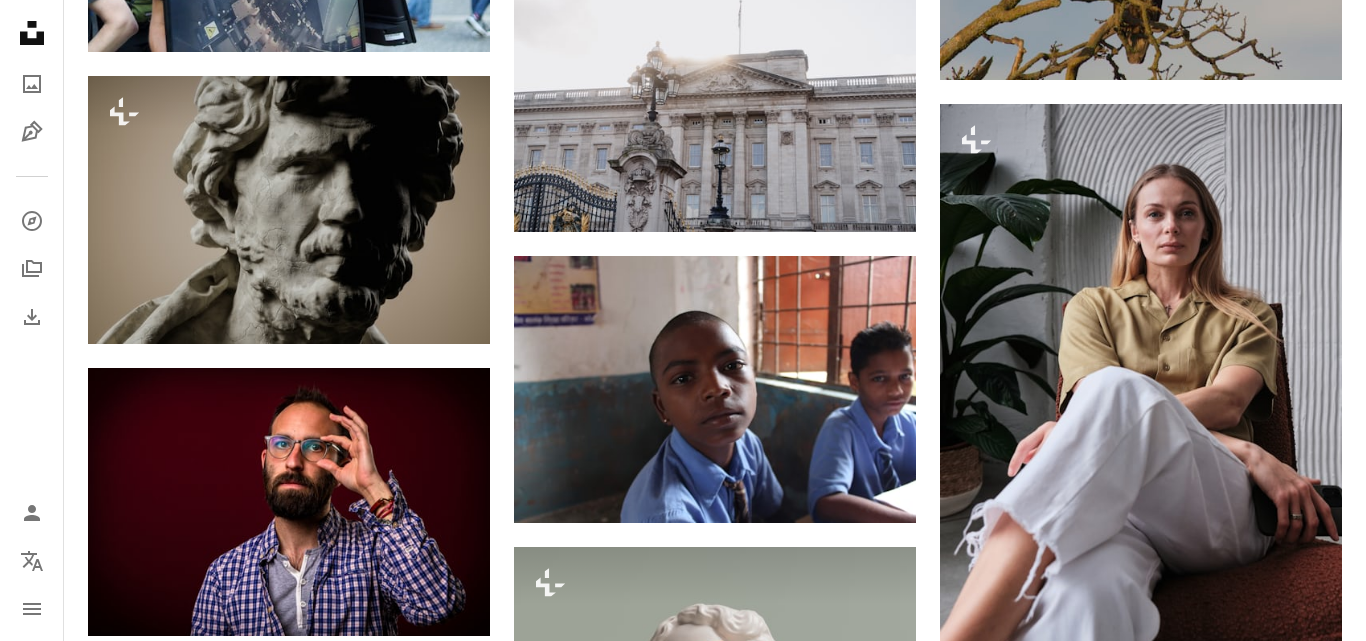 click on "An X shape Imagens premium, prontas para usar. Obtenha acesso ilimitado. A plus sign Conteúdo para associados adicionado mensalmente A plus sign Downloads royalty-free ilimitados A plus sign Ilustrações  Lançamento A plus sign Proteções legais aprimoradas anual 66%  de desconto mensal $ 12   $ 4 USD por mês * Assine a  Unsplash+ *Quando pago anualmente, faturamento antecipado de  $ 48 Mais impostos aplicáveis. Renovação automática. Cancele quando quiser." at bounding box center [683, 3101] 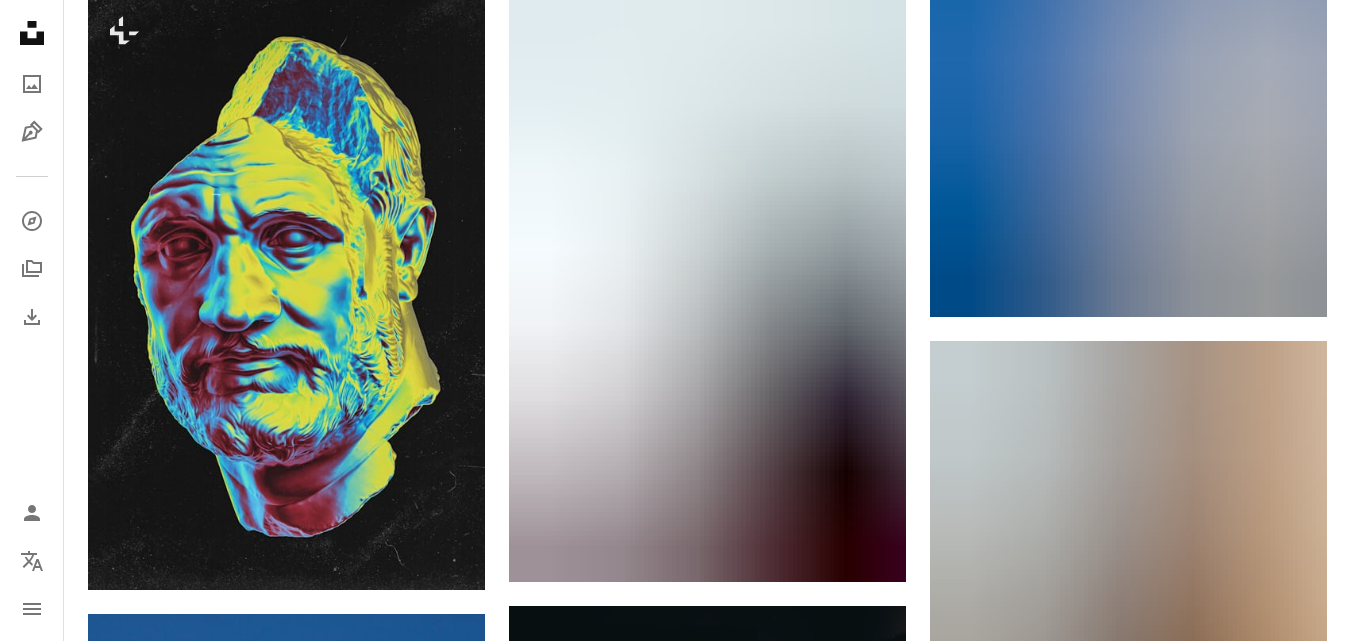 scroll, scrollTop: 12360, scrollLeft: 0, axis: vertical 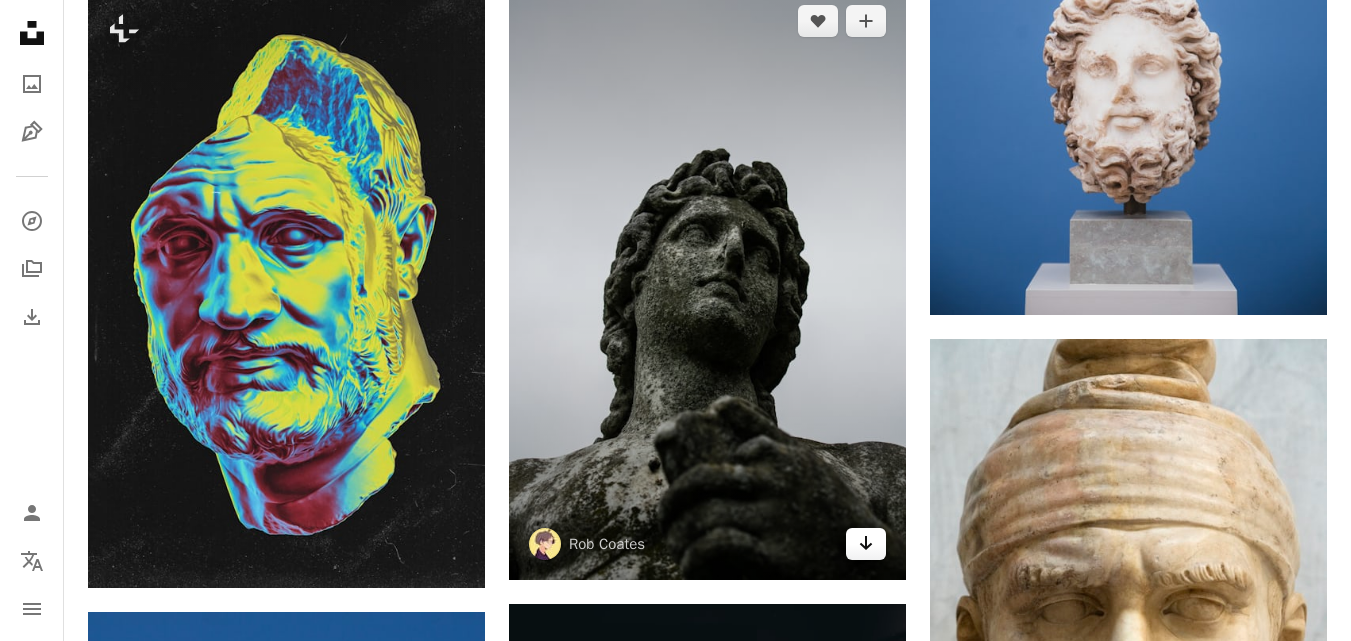 click on "Arrow pointing down" 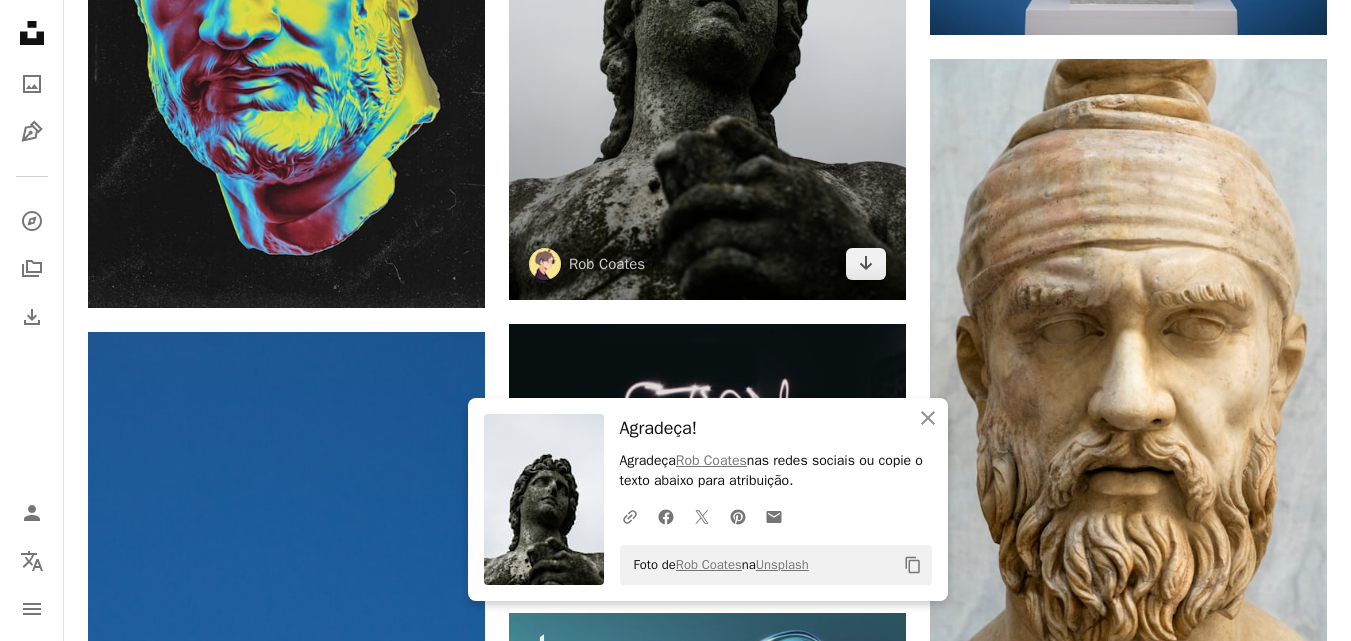 scroll, scrollTop: 12680, scrollLeft: 0, axis: vertical 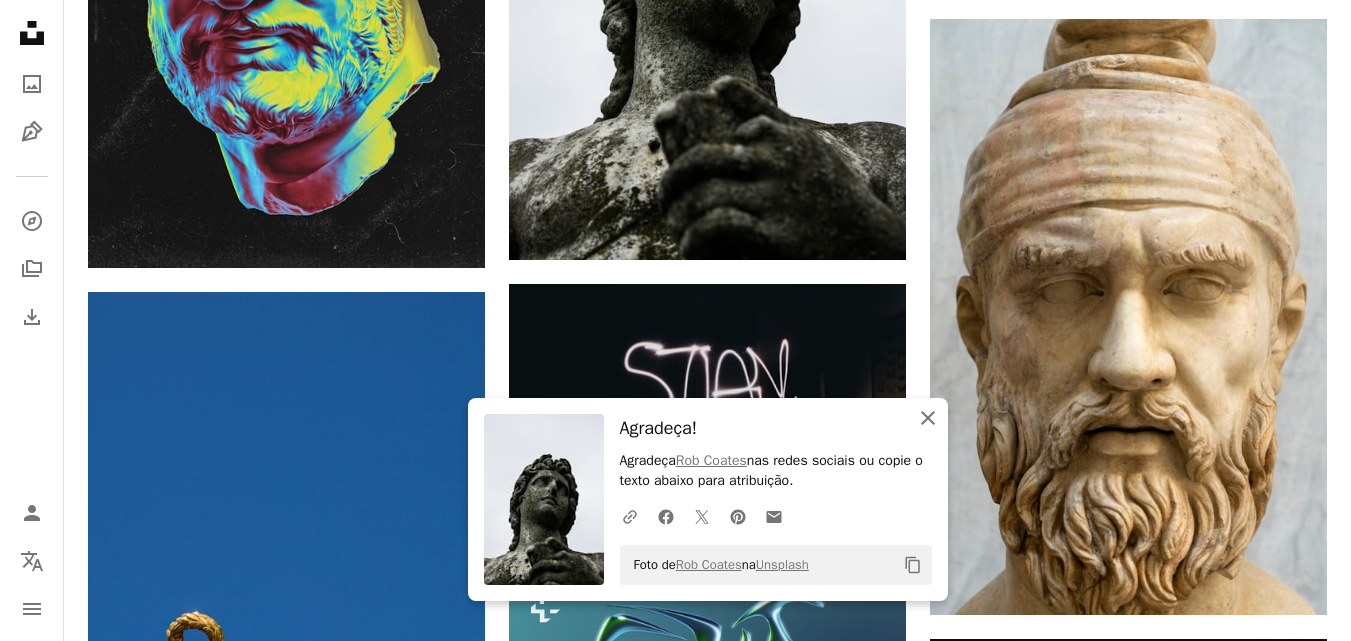 click on "An X shape" 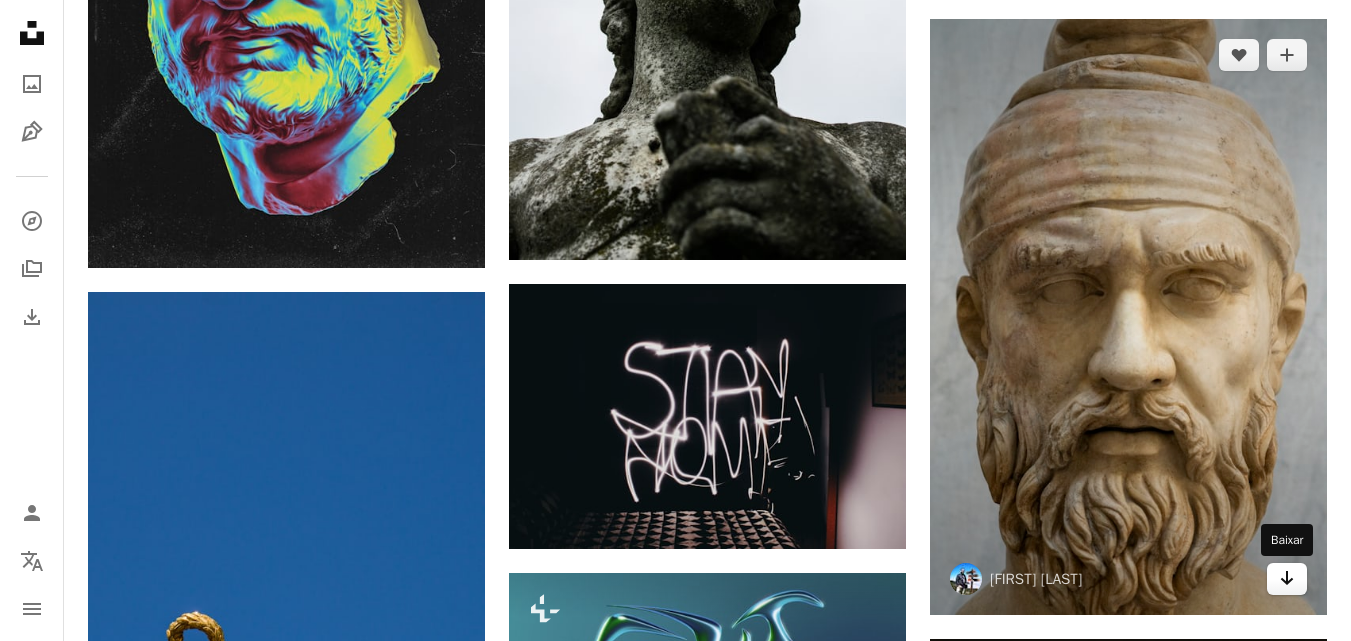 click 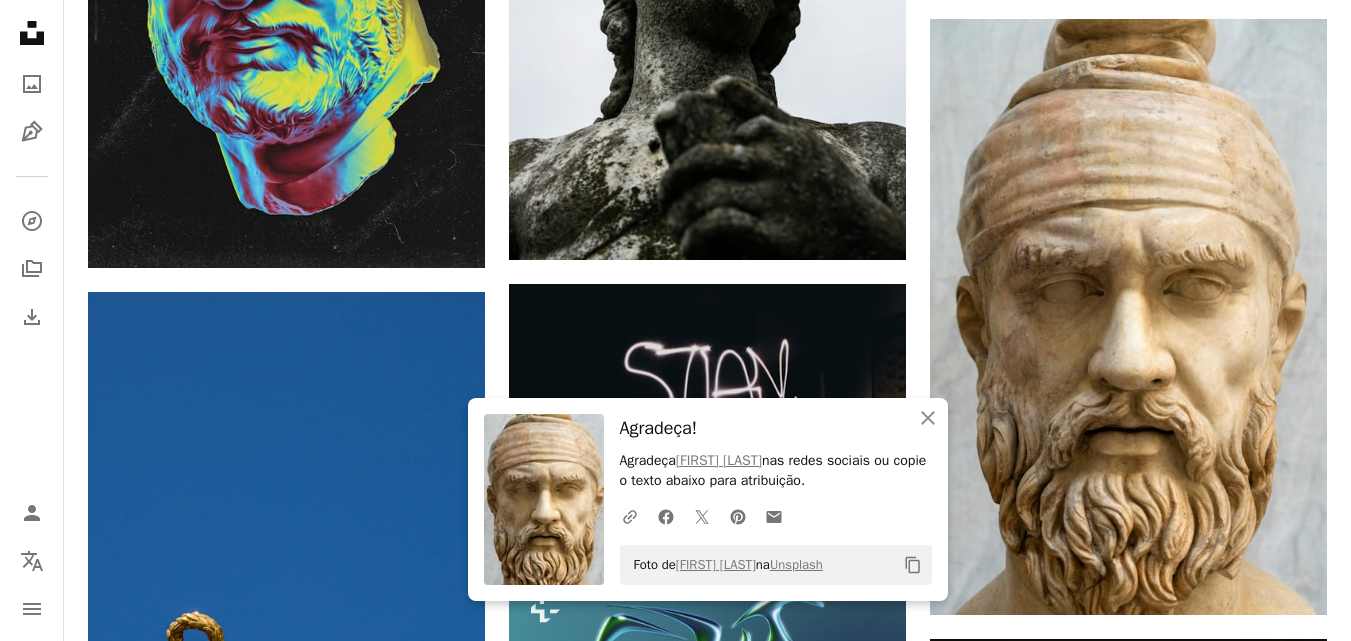 click on "Plus sign for Unsplash+ A heart A plus sign Imkara Visual Para Unsplash+ A lock Baixar Plus sign for Unsplash+ A heart A plus sign Getty Images Para Unsplash+ A lock Baixar A heart A plus sign [FIRST] [LAST] Disponível para contratação A checkmark inside of a circle Arrow pointing down A heart A plus sign [FIRST] [LAST] Arrow pointing down A heart A plus sign [FIRST] [LAST] Arrow pointing down Plus sign for Unsplash+ A heart A plus sign Alex Shuper Para Unsplash+ A lock Baixar A heart A plus sign Jan Demiralp Arrow pointing down A heart A plus sign Morrow Solutions Arrow pointing down Plus sign for Unsplash+ A heart A plus sign Alex Shuper Para Unsplash+ A lock Baixar A heart A plus sign stefan moertl Disponível para contratação A checkmark inside of a circle Arrow pointing down –– ––– ––– – ––– – – ––– –– –– –––– –– The best in on-brand content creation Learn More A heart Charan" at bounding box center [707, -3019] 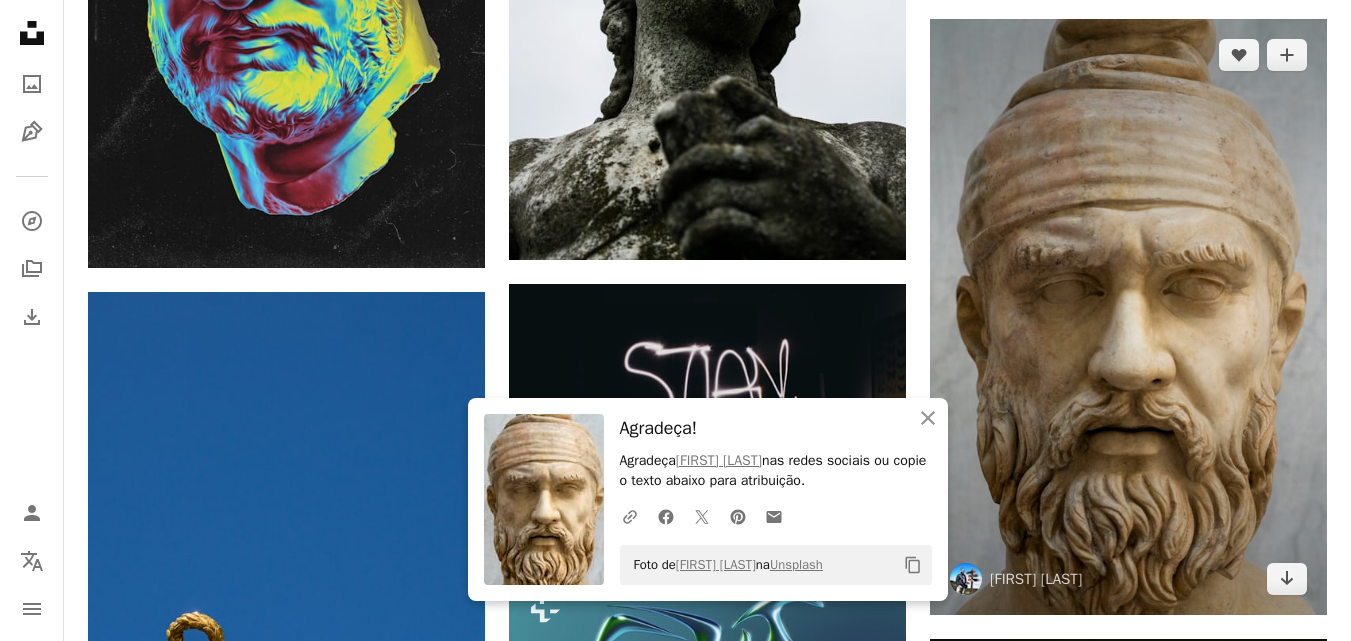 drag, startPoint x: 1341, startPoint y: 537, endPoint x: 1066, endPoint y: 388, distance: 312.77148 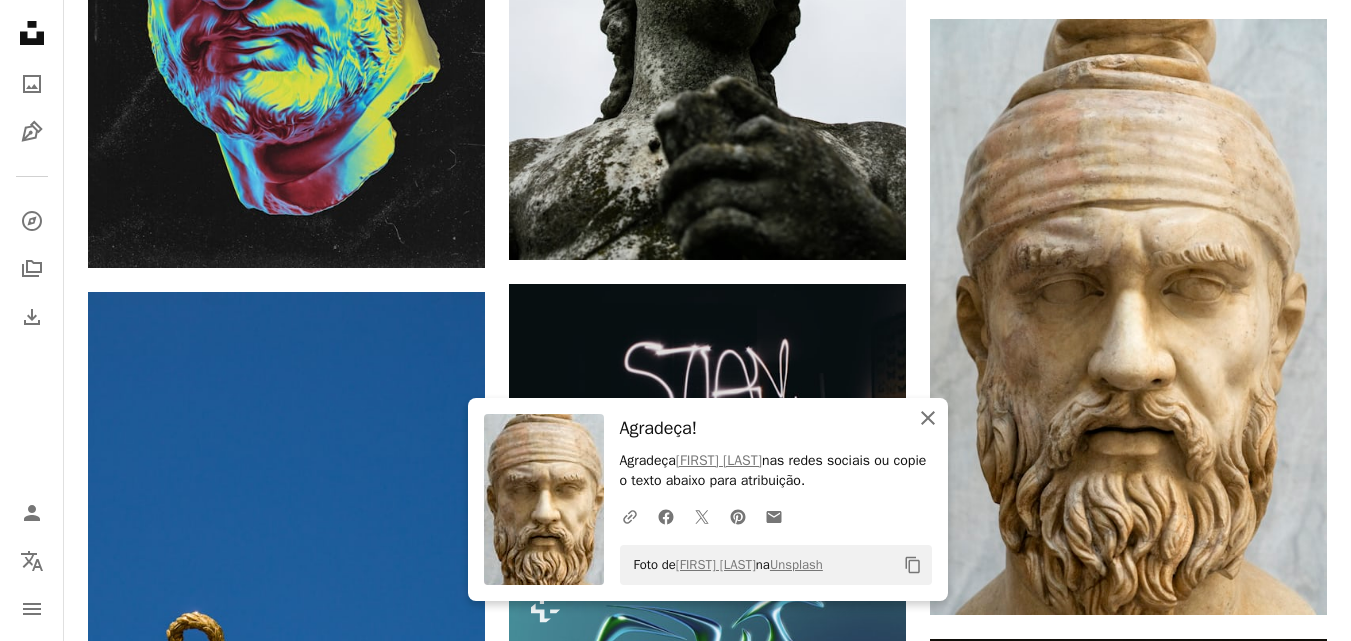 click on "An X shape" 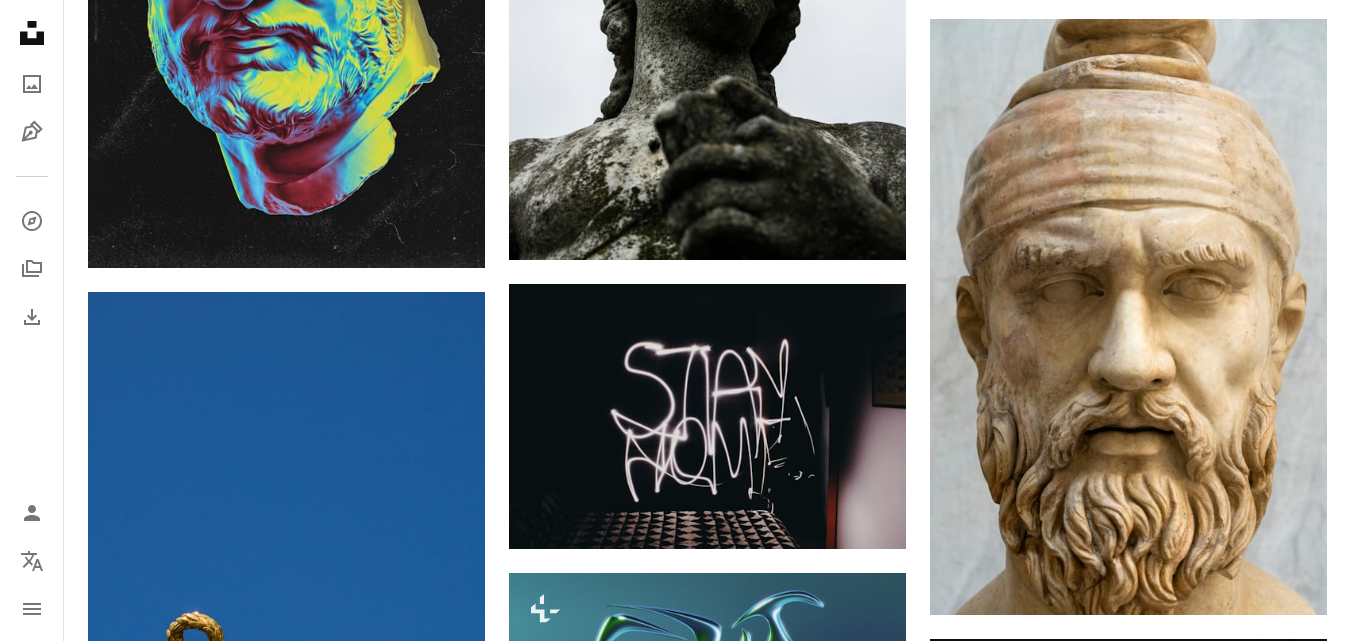 click on "Plus sign for Unsplash+ A heart A plus sign Imkara Visual Para Unsplash+ A lock Baixar Plus sign for Unsplash+ A heart A plus sign Getty Images Para Unsplash+ A lock Baixar A heart A plus sign [FIRST] [LAST] Disponível para contratação A checkmark inside of a circle Arrow pointing down A heart A plus sign [FIRST] [LAST] Arrow pointing down A heart A plus sign [FIRST] [LAST] Arrow pointing down Plus sign for Unsplash+ A heart A plus sign Alex Shuper Para Unsplash+ A lock Baixar A heart A plus sign Jan Demiralp Arrow pointing down A heart A plus sign Morrow Solutions Arrow pointing down Plus sign for Unsplash+ A heart A plus sign Alex Shuper Para Unsplash+ A lock Baixar A heart A plus sign stefan moertl Disponível para contratação A checkmark inside of a circle Arrow pointing down –– ––– ––– – ––– – – ––– –– –– –––– –– The best in on-brand content creation Learn More A heart Charan" at bounding box center [707, -3019] 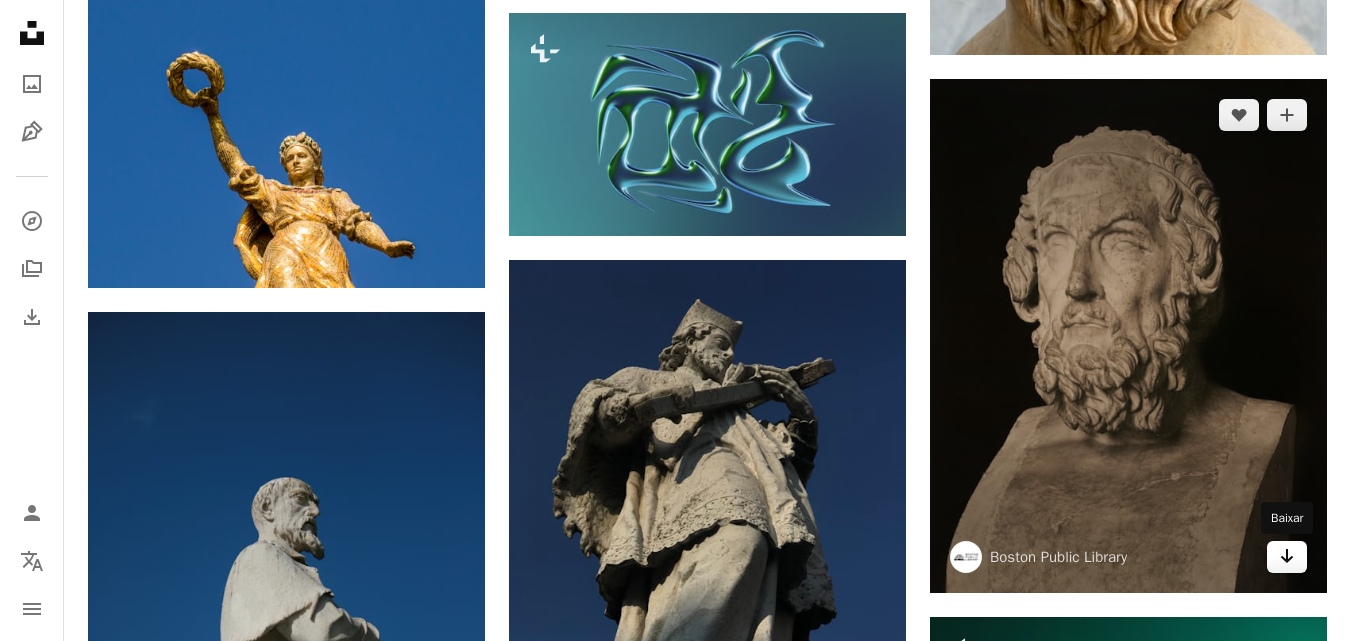 click on "Arrow pointing down" 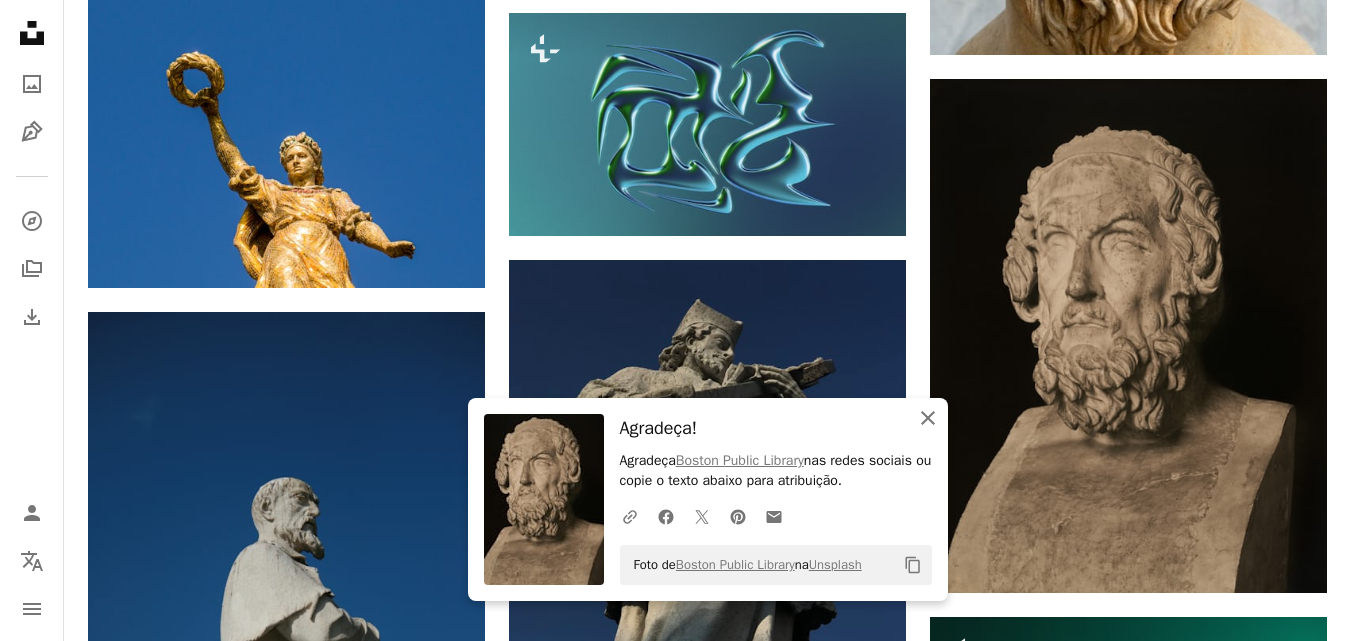 click 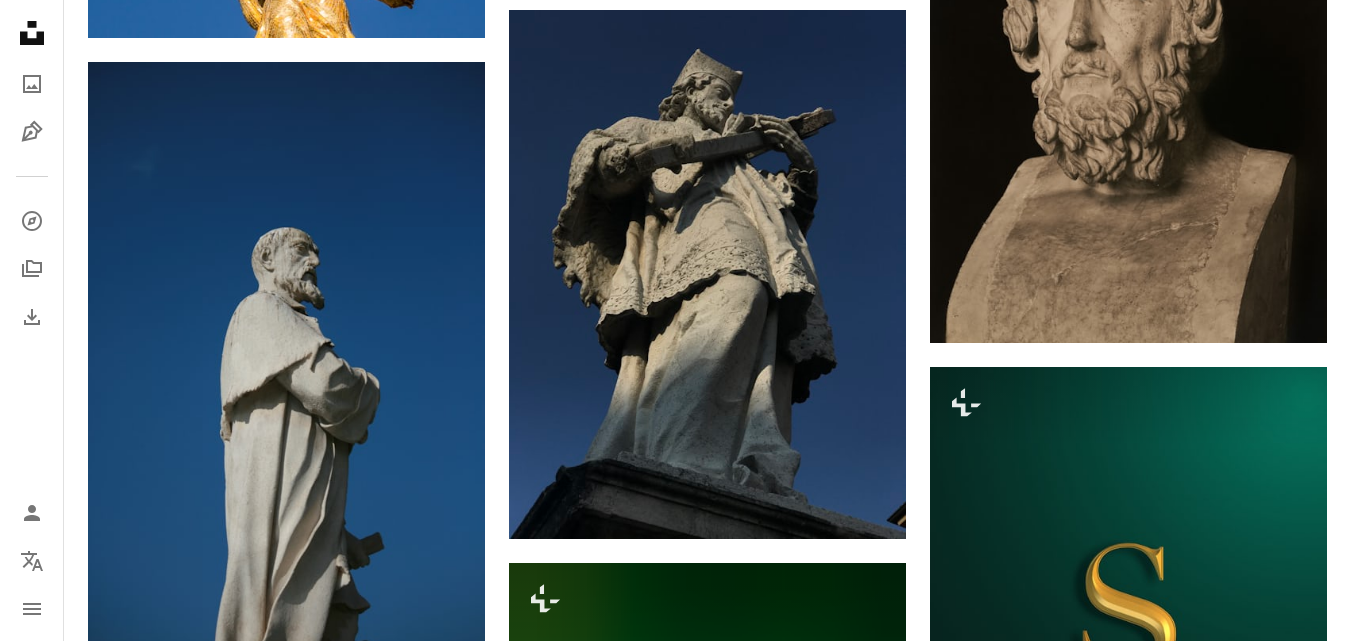 scroll, scrollTop: 13520, scrollLeft: 0, axis: vertical 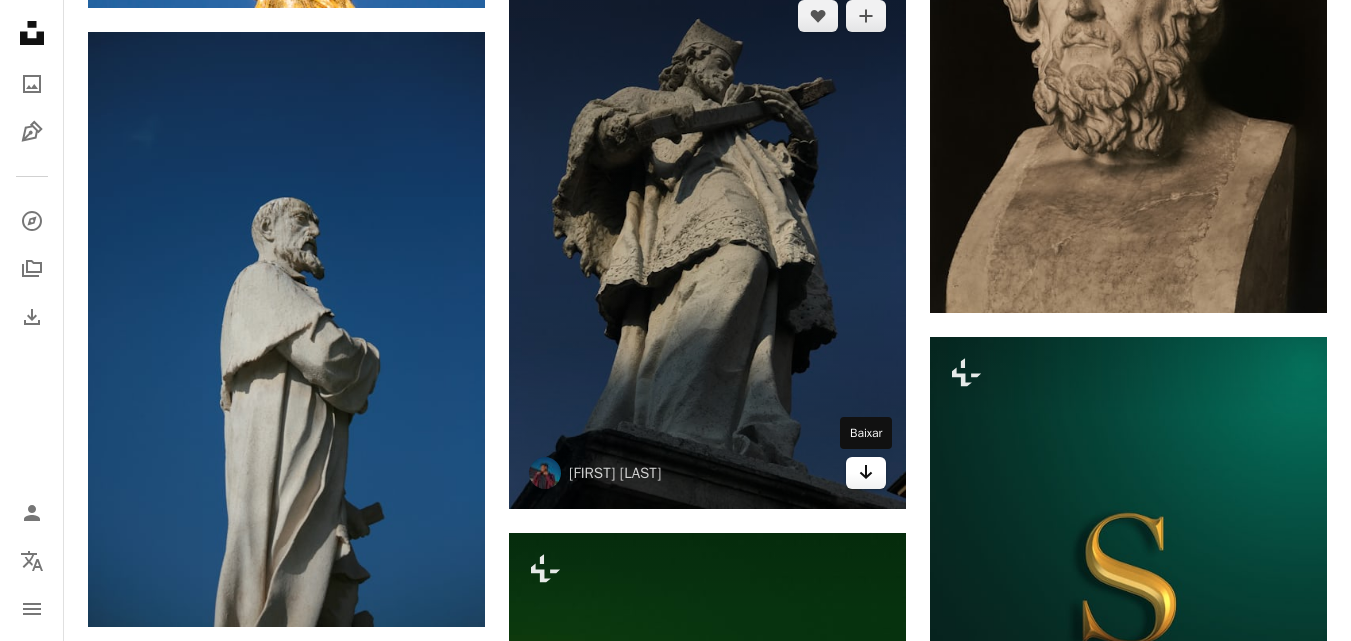 click 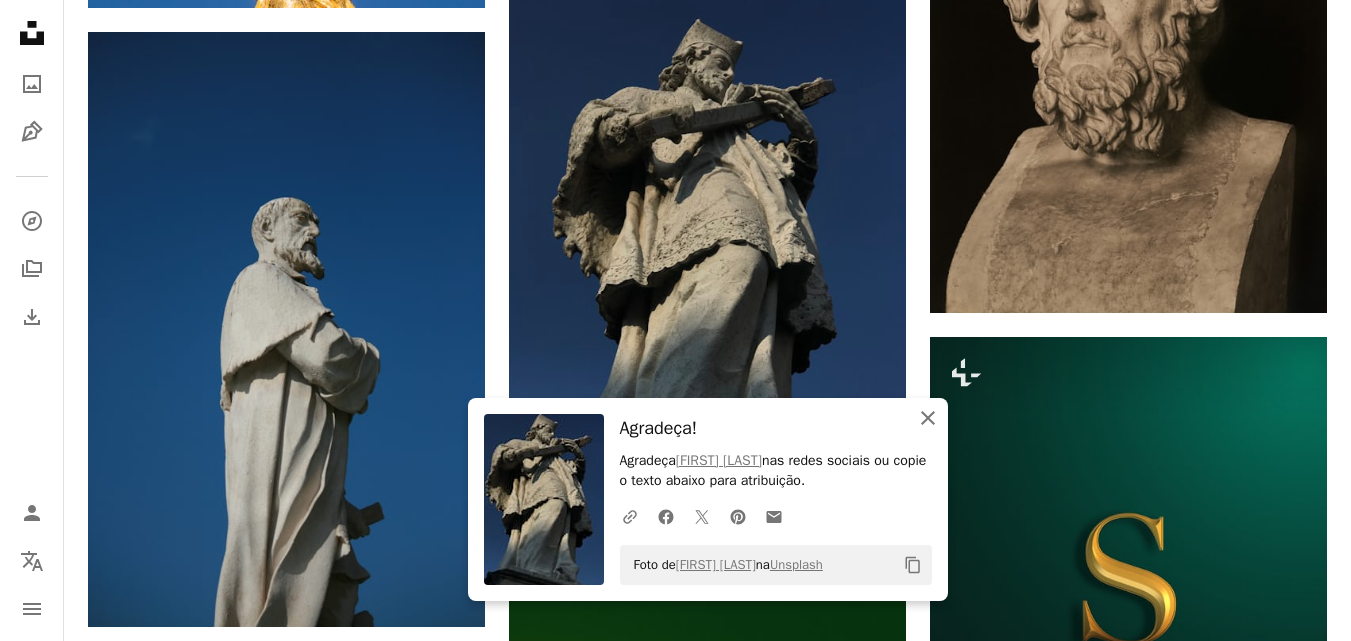 click on "An X shape" 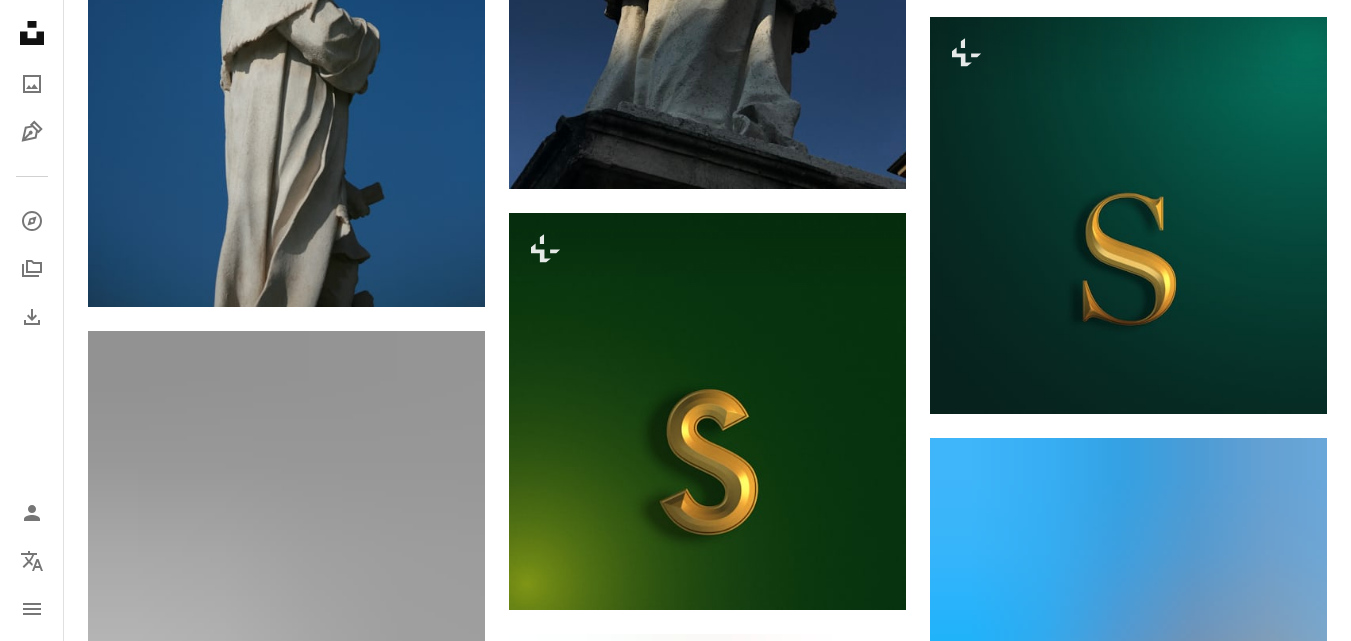 scroll, scrollTop: 13880, scrollLeft: 0, axis: vertical 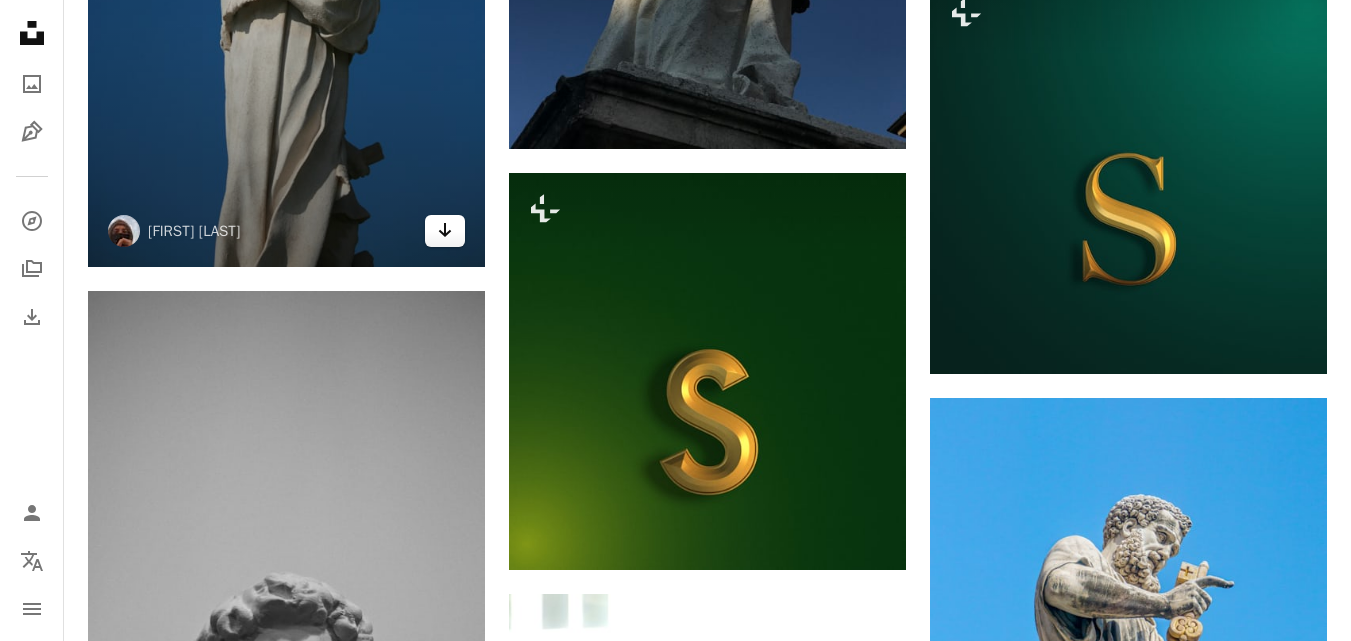 click 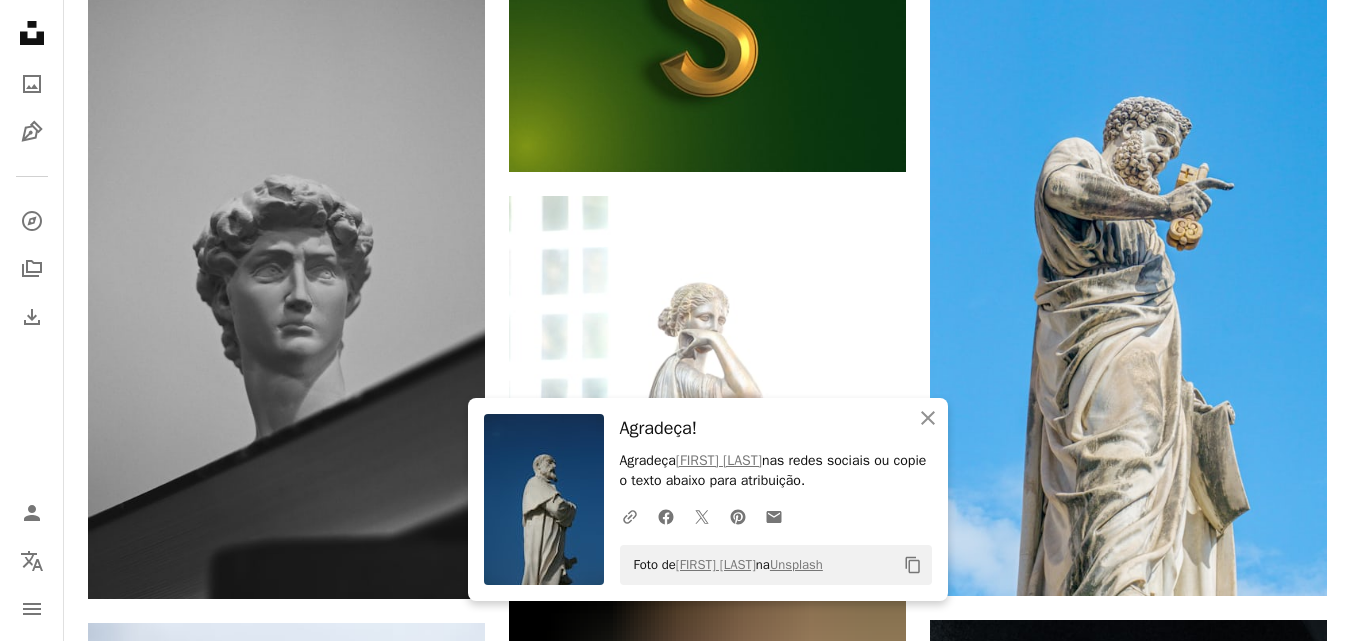 scroll, scrollTop: 14280, scrollLeft: 0, axis: vertical 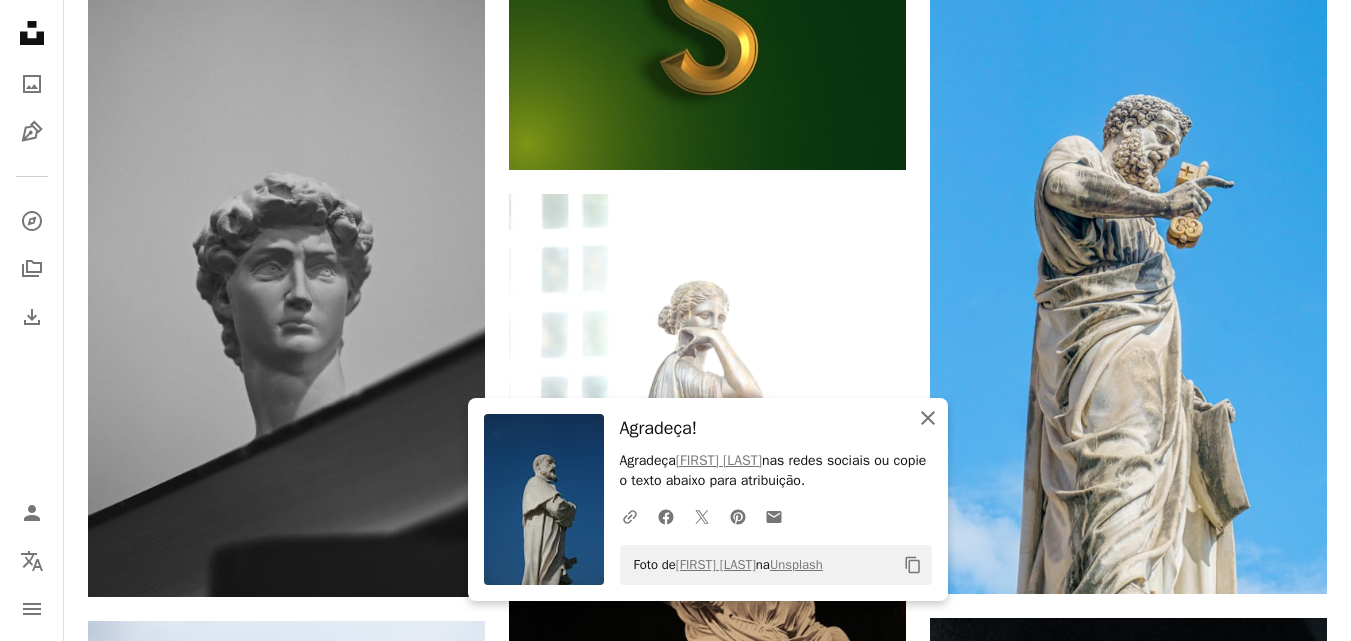 click 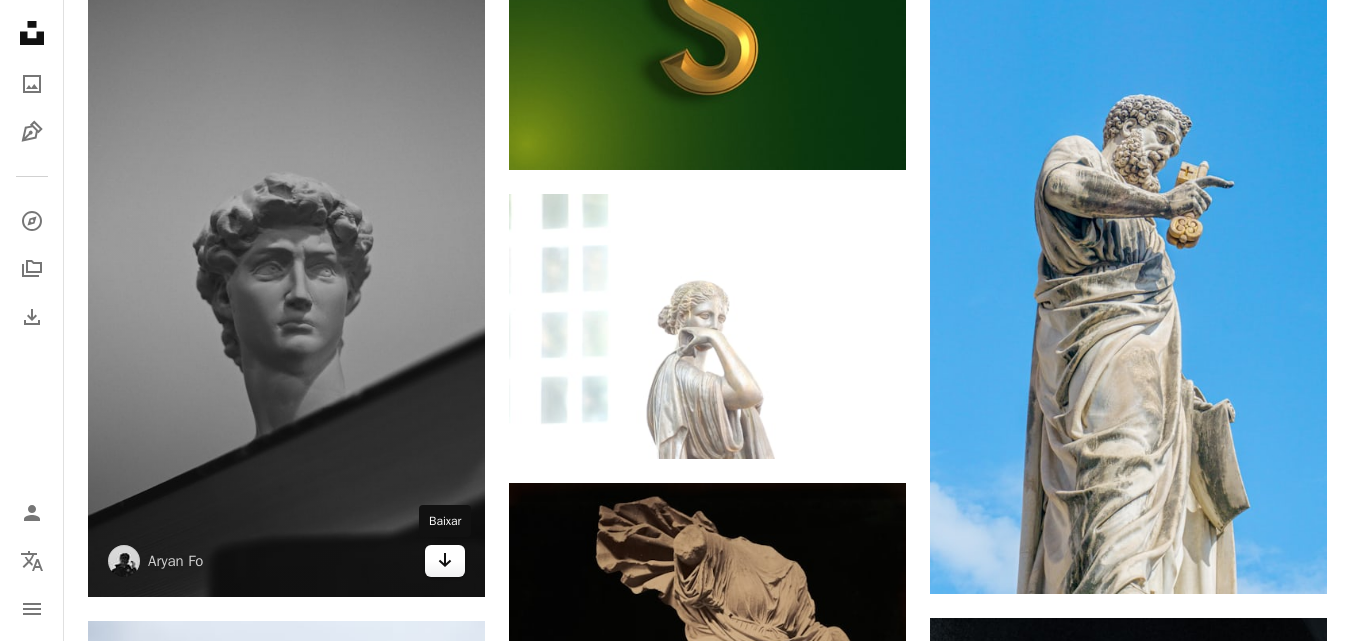 click 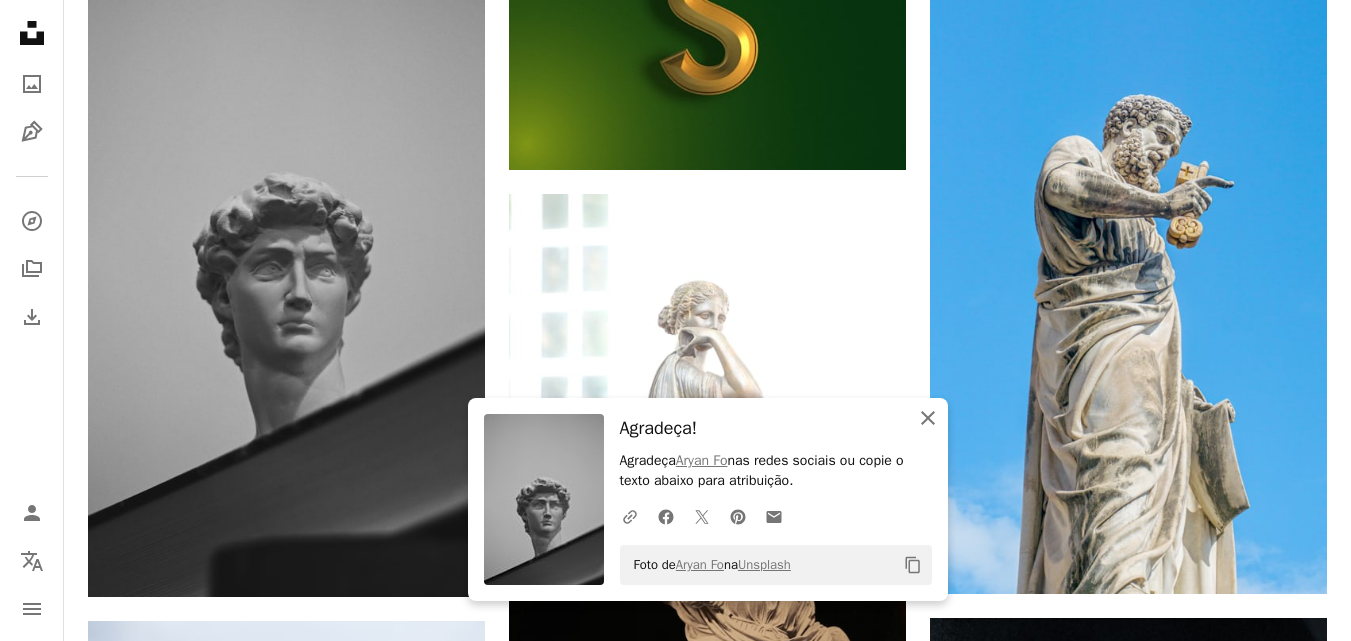 click on "An X shape" 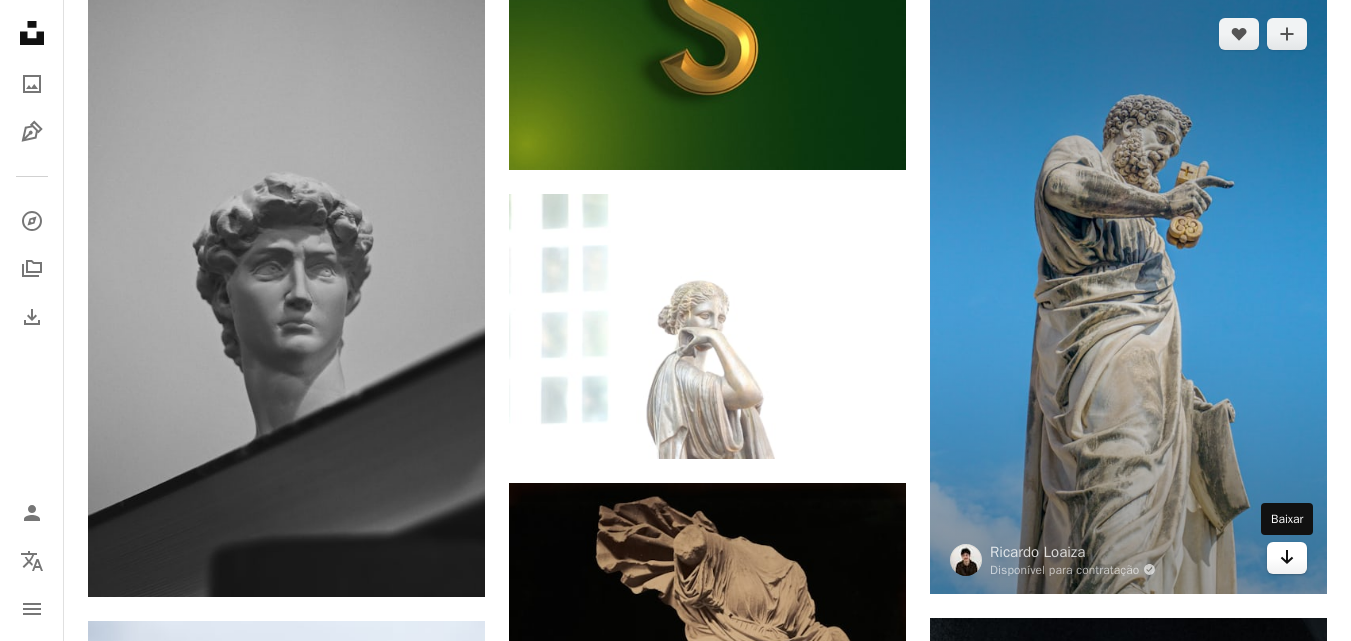 click on "Arrow pointing down" 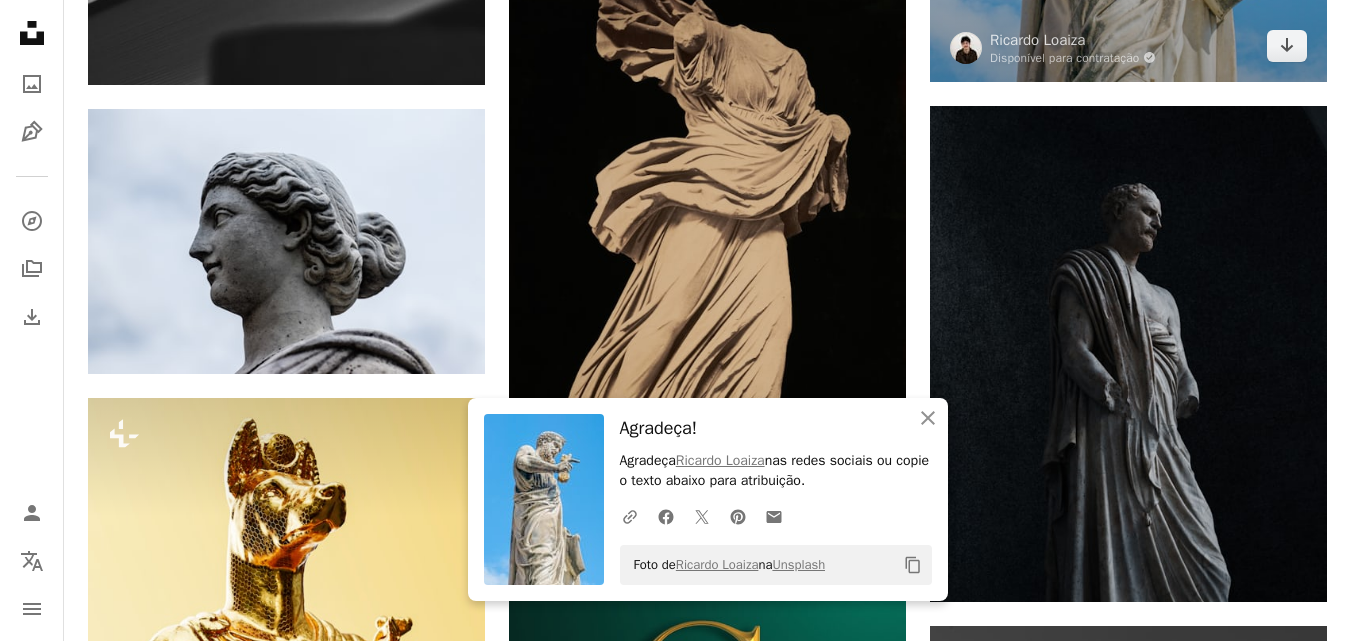 scroll, scrollTop: 14800, scrollLeft: 0, axis: vertical 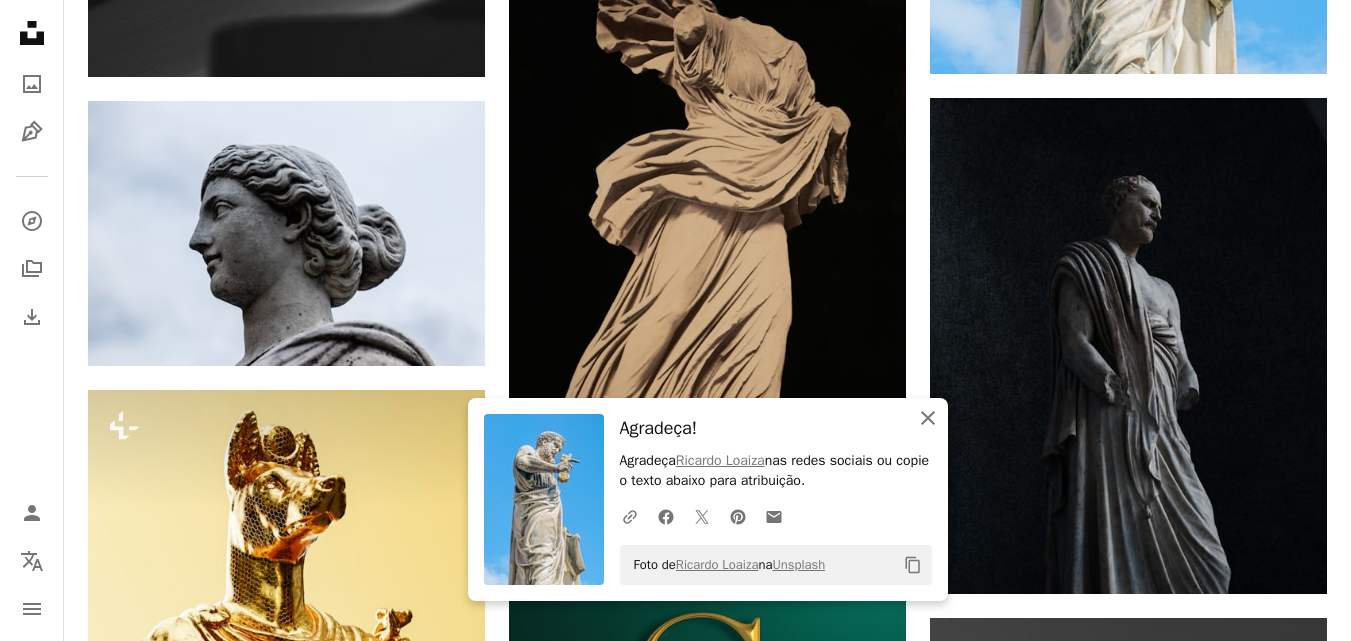 click 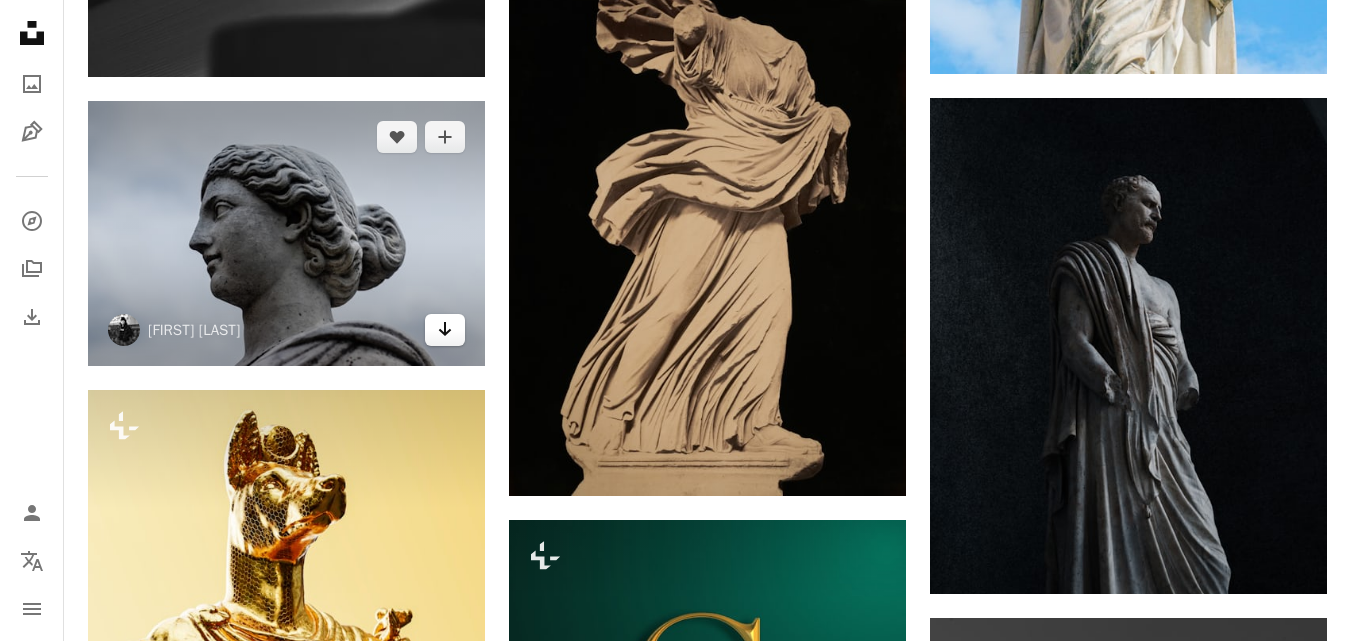 click on "Arrow pointing down" 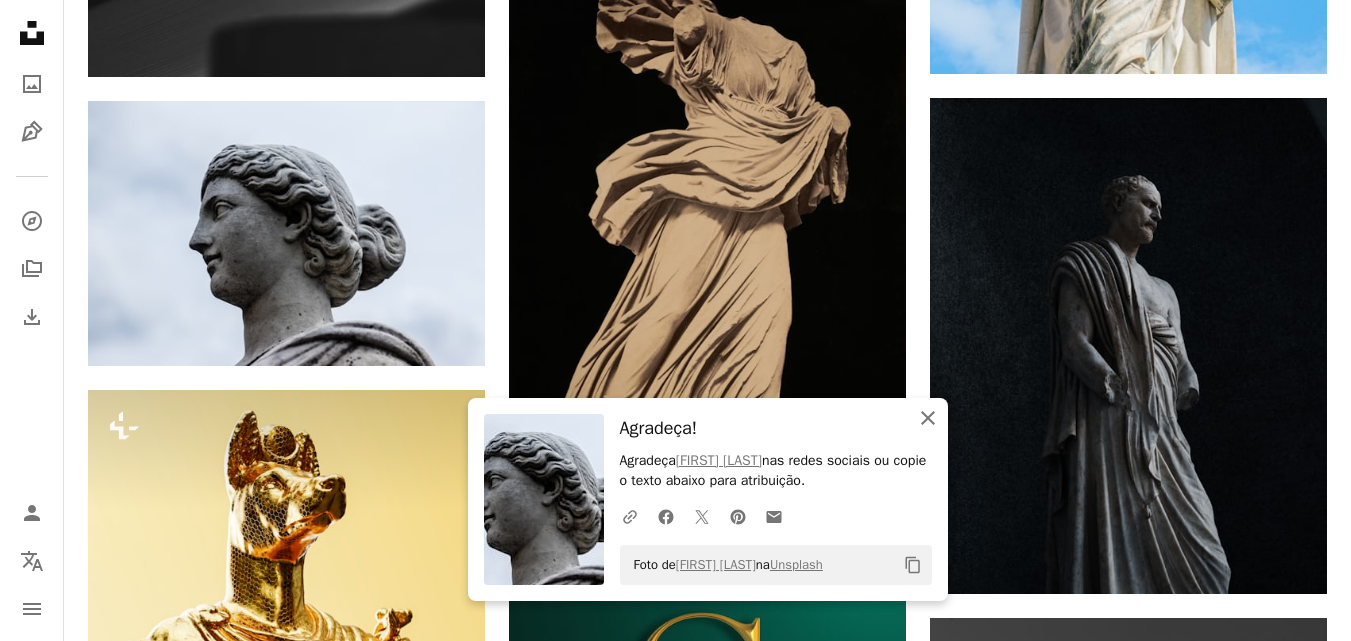 click on "An X shape" 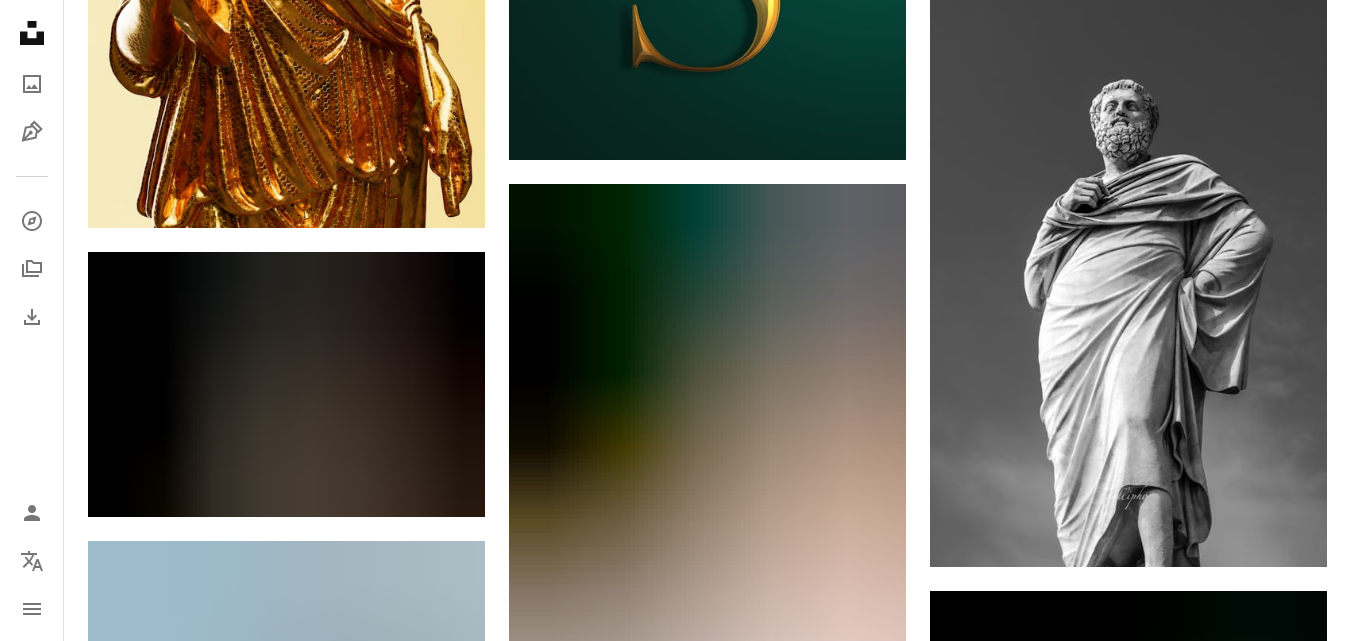scroll, scrollTop: 15560, scrollLeft: 0, axis: vertical 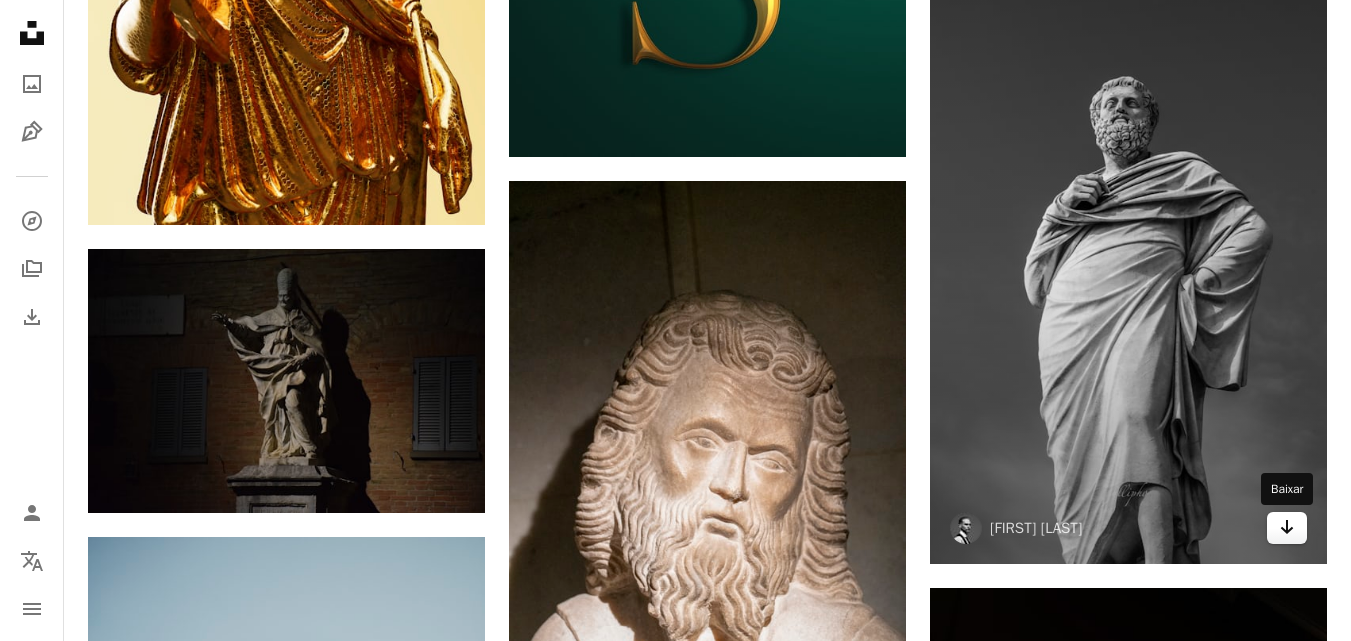 click on "Arrow pointing down" 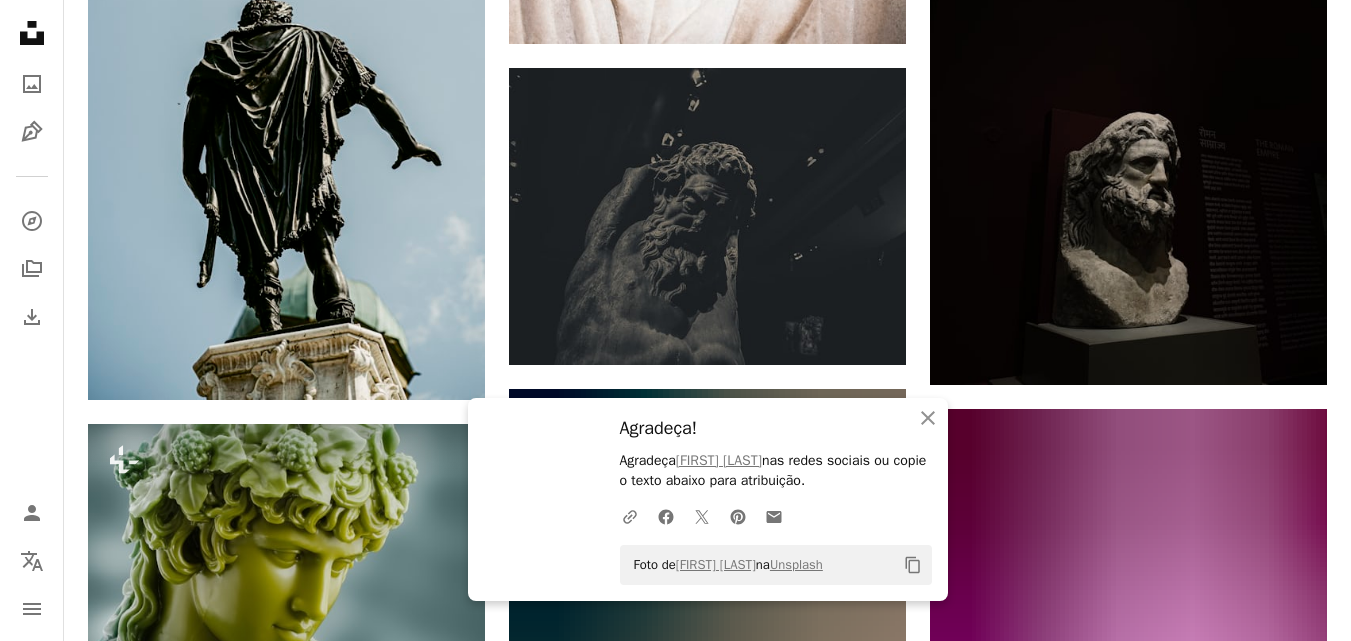 scroll, scrollTop: 16374, scrollLeft: 0, axis: vertical 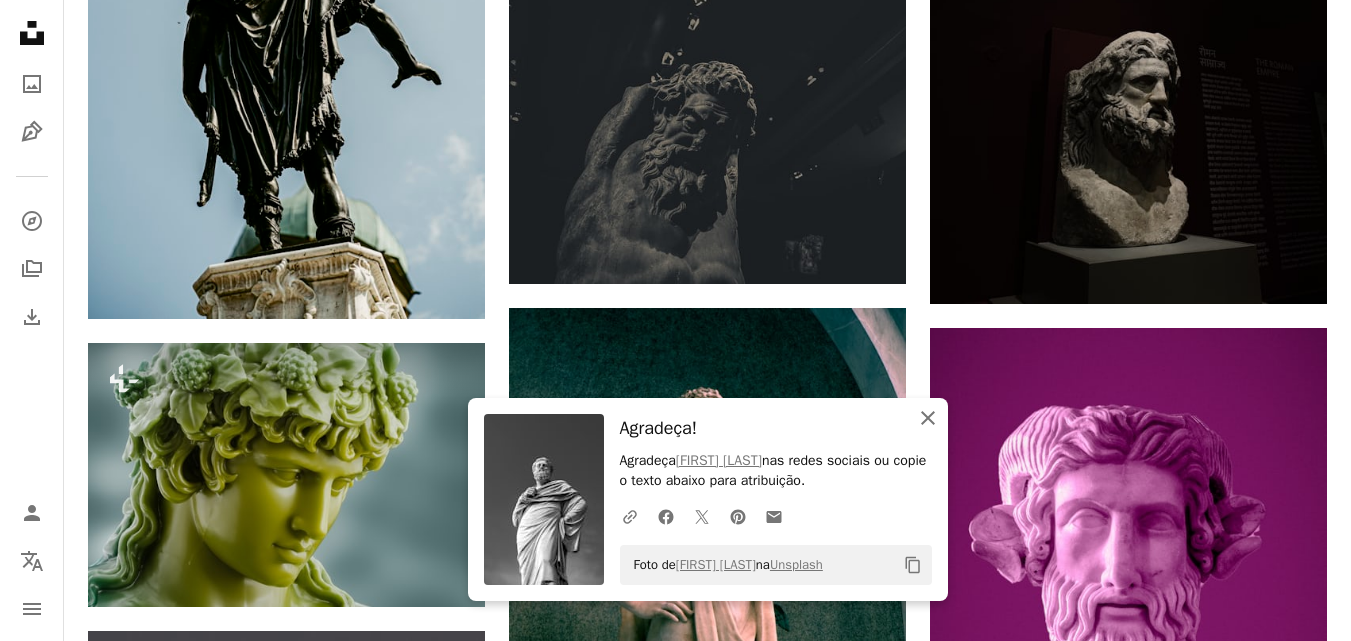 click on "An X shape" 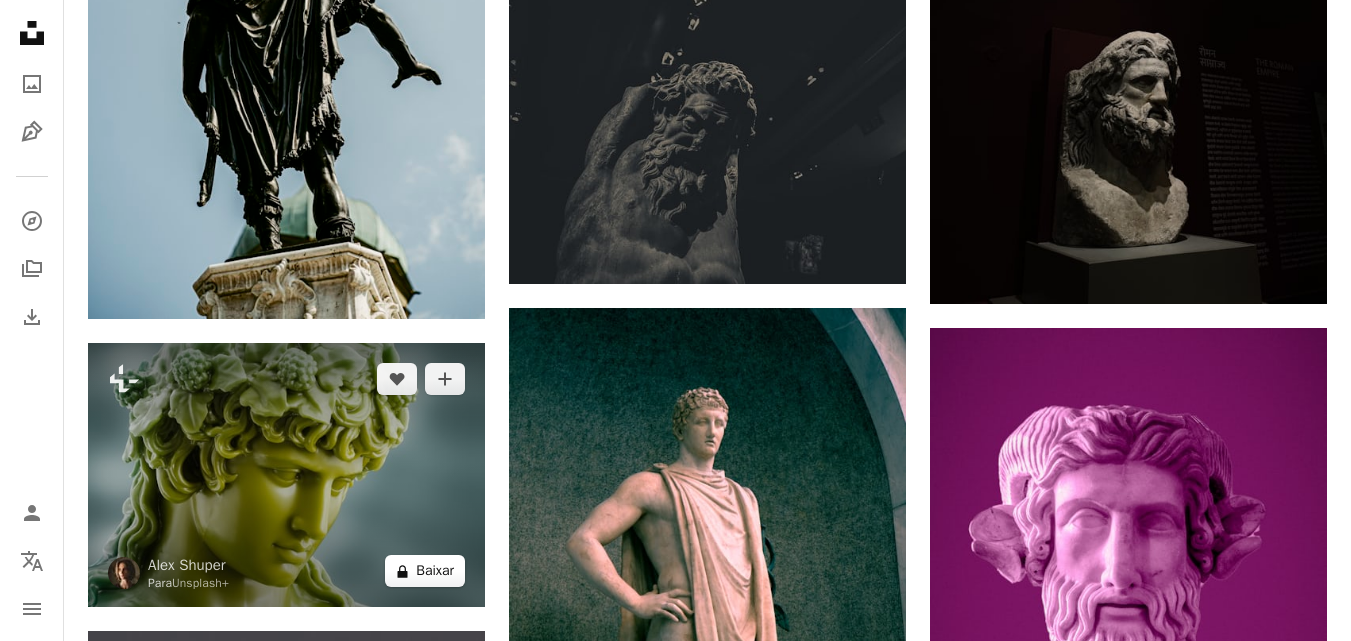 click on "A lock Baixar" at bounding box center [425, 571] 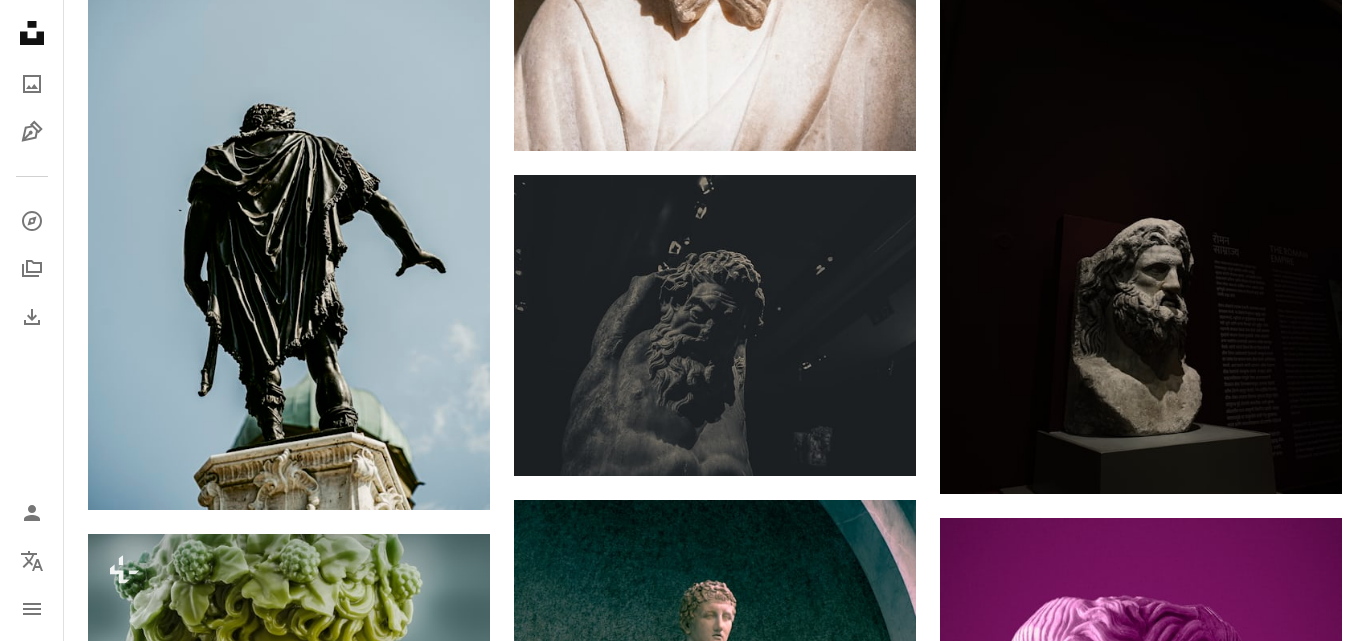 click on "An X shape Imagens premium, prontas para usar. Obtenha acesso ilimitado. A plus sign Conteúdo para associados adicionado mensalmente A plus sign Downloads royalty-free ilimitados A plus sign Ilustrações  Lançamento A plus sign Proteções legais aprimoradas anual 66%  de desconto mensal $ 12   $ 4 USD por mês * Assine a  Unsplash+ *Quando pago anualmente, faturamento antecipado de  $ 48 Mais impostos aplicáveis. Renovação automática. Cancele quando quiser." at bounding box center (683, 6631) 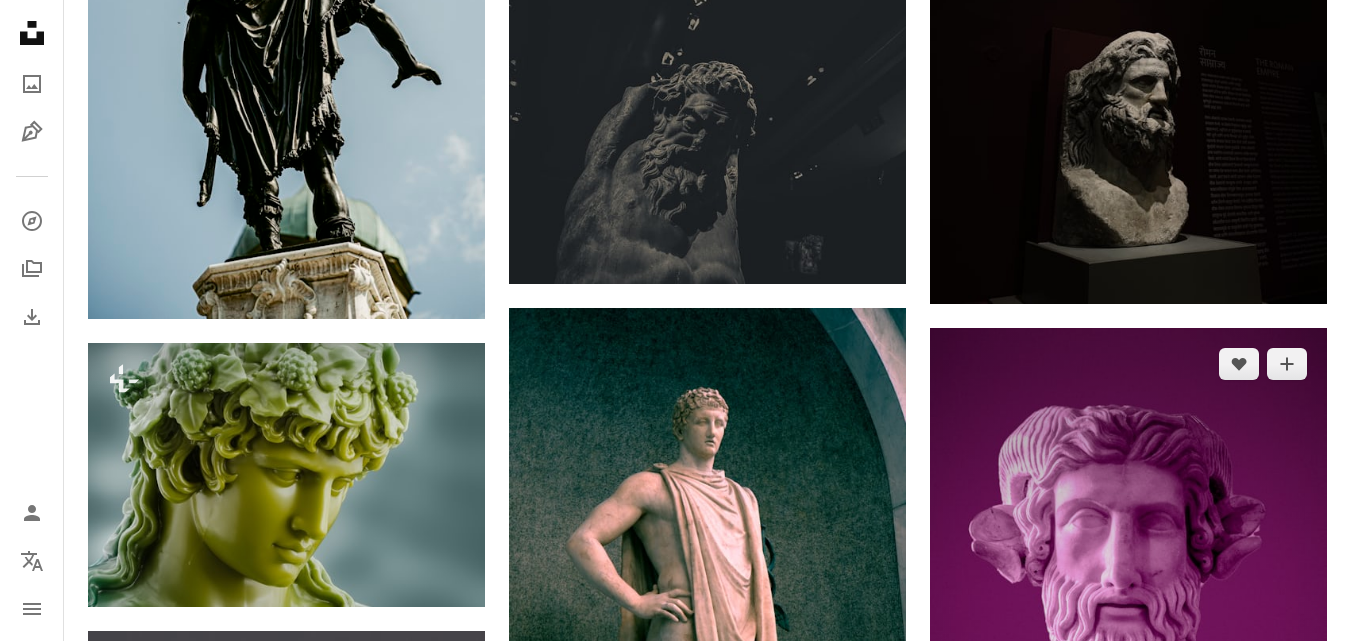 click at bounding box center [1128, 626] 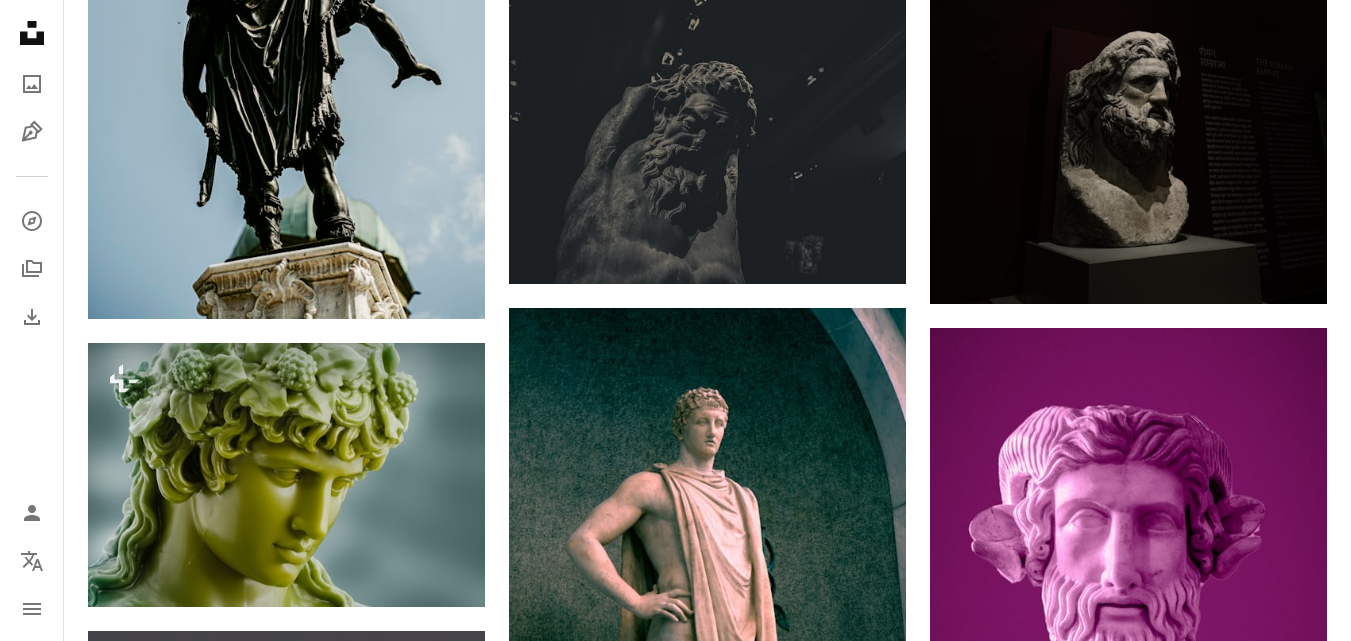 click on "Unsplash logo Página inicial da Unsplash A photo Pen Tool A compass A stack of folders Download Person Localization icon navigation menu A magnifying glass ******* An X shape Visual search Assine a Unsplash+ Entrar Enviar uma imagem Pesquise imagens premium na iStock | Desconto de 20% na iStock ↗ Pesquise imagens premium na iStock Desconto de 20% na iStock ↗ Ver mais ↗ Ver mais na iStock ↗ A photo Fotos 2,4 mil Pen Tool Ilustrações 83 A stack of folders Coleções 155 A group of people Usuários 19 A copyright icon © Licença Arrow down Aspect ratio Orientação Arrow down Unfold Classificar por Relevância Arrow down Filters Filtros Estoico Chevron right cinza pessoa natureza humano arte rosto estátua escultura vestuário ao ar livre cabeça papel de parede Plus sign for Unsplash+ A heart A plus sign Imkara Visual Para Unsplash+ A lock Baixar Plus sign for Unsplash+ A heart A plus sign Getty Images Para Unsplash+ A lock Baixar A heart A plus sign [FIRST] [LAST] A heart Para" at bounding box center [675, -5162] 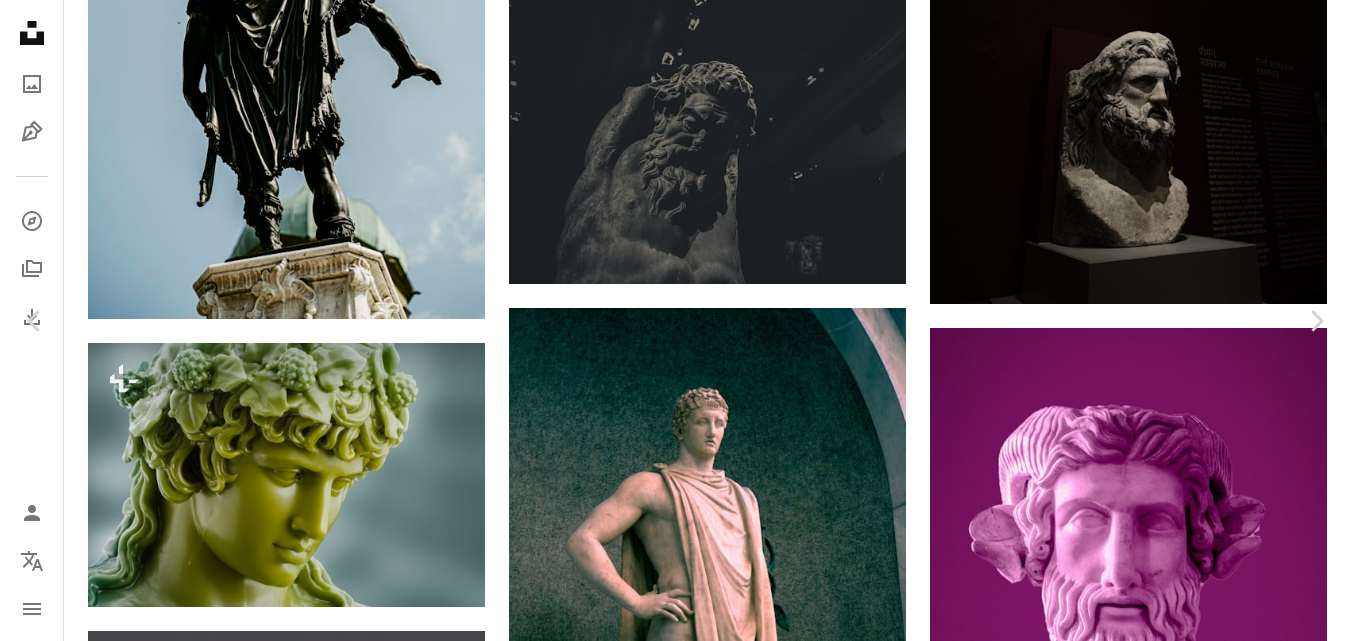 click on "Unsplash logo Página inicial da Unsplash A photo Pen Tool A compass A stack of folders Download Person Localization icon navigation menu A magnifying glass ******* An X shape Visual search Assine a Unsplash+ Entrar Enviar uma imagem Pesquise imagens premium na iStock | Desconto de 20% na iStock ↗ Pesquise imagens premium na iStock Desconto de 20% na iStock ↗ Ver mais ↗ Ver mais na iStock ↗ A photo Fotos 2,4 mil Pen Tool Ilustrações 83 A stack of folders Coleções 155 A group of people Usuários 19 A copyright icon © Licença Arrow down Aspect ratio Orientação Arrow down Unfold Classificar por Relevância Arrow down Filters Filtros Estoico Chevron right cinza pessoa natureza humano arte rosto estátua escultura vestuário ao ar livre cabeça papel de parede Plus sign for Unsplash+ A heart A plus sign Imkara Visual Para Unsplash+ A lock Baixar Plus sign for Unsplash+ A heart A plus sign Getty Images Para Unsplash+ A lock Baixar A heart A plus sign [FIRST] [LAST] A heart Para" at bounding box center (675, -5162) 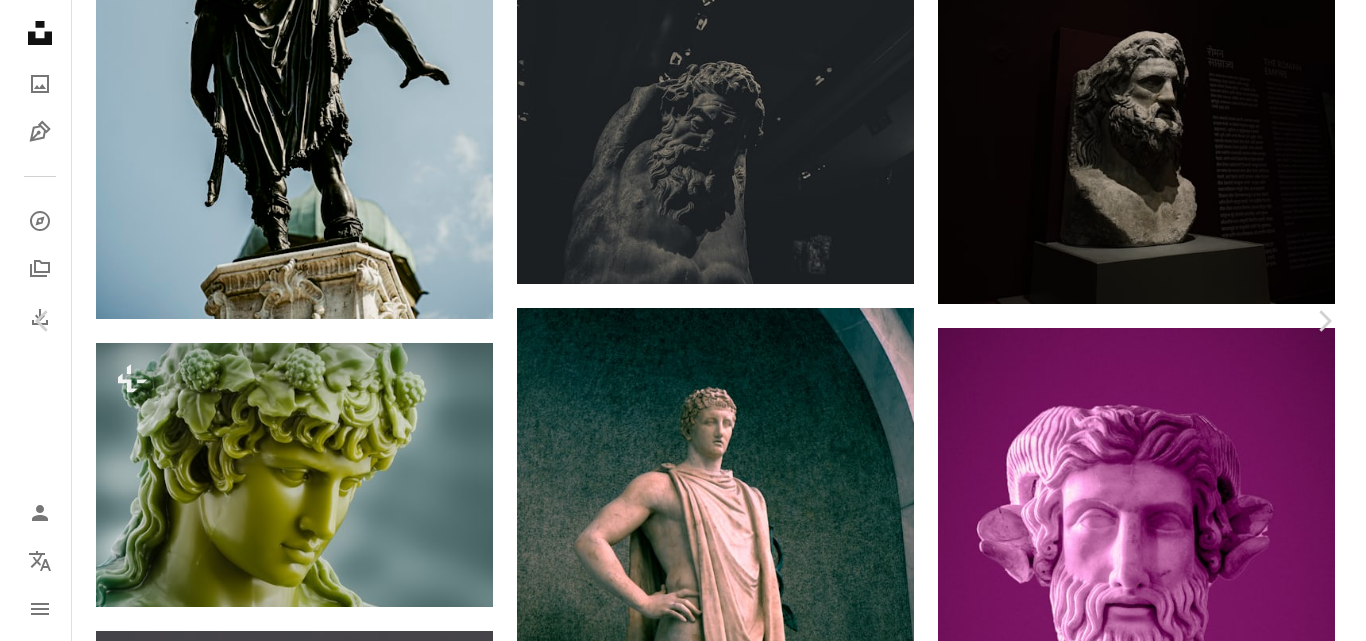 scroll, scrollTop: 16494, scrollLeft: 0, axis: vertical 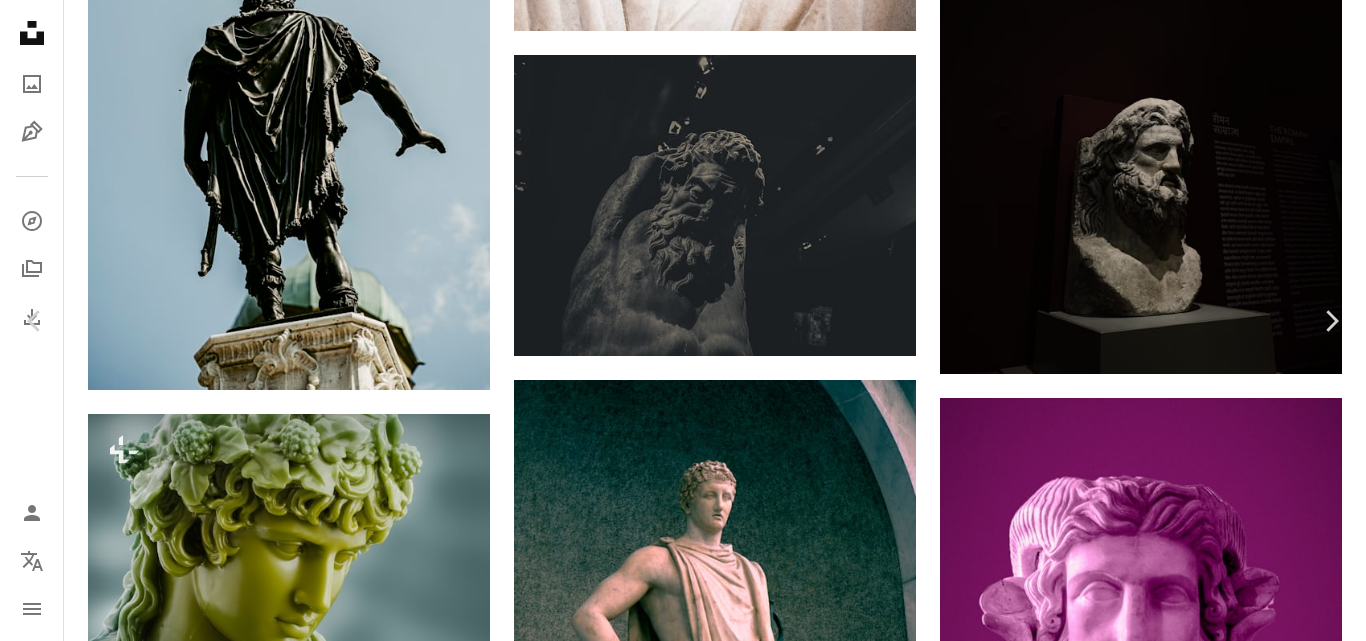 click on "Unsplash logo Página inicial da Unsplash A photo Pen Tool A compass A stack of folders Download Person Localization icon navigation menu A magnifying glass ******* An X shape Visual search Assine a Unsplash+ Entrar Enviar uma imagem Pesquise imagens premium na iStock | Desconto de 20% na iStock ↗ Pesquise imagens premium na iStock Desconto de 20% na iStock ↗ Ver mais ↗ Ver mais na iStock ↗ A photo Fotos 2,4 mil Pen Tool Ilustrações 83 A stack of folders Coleções 155 A group of people Usuários 19 A copyright icon © Licença Arrow down Aspect ratio Orientação Arrow down Unfold Classificar por Relevância Arrow down Filters Filtros Estoico Chevron right cinza pessoa natureza humano arte rosto estátua escultura vestuário ao ar livre cabeça papel de parede Plus sign for Unsplash+ A heart A plus sign Imkara Visual Para Unsplash+ A lock Baixar Plus sign for Unsplash+ A heart A plus sign Getty Images Para Unsplash+ A lock Baixar A heart A plus sign [FIRST] [LAST] A heart Para" at bounding box center [683, -5152] 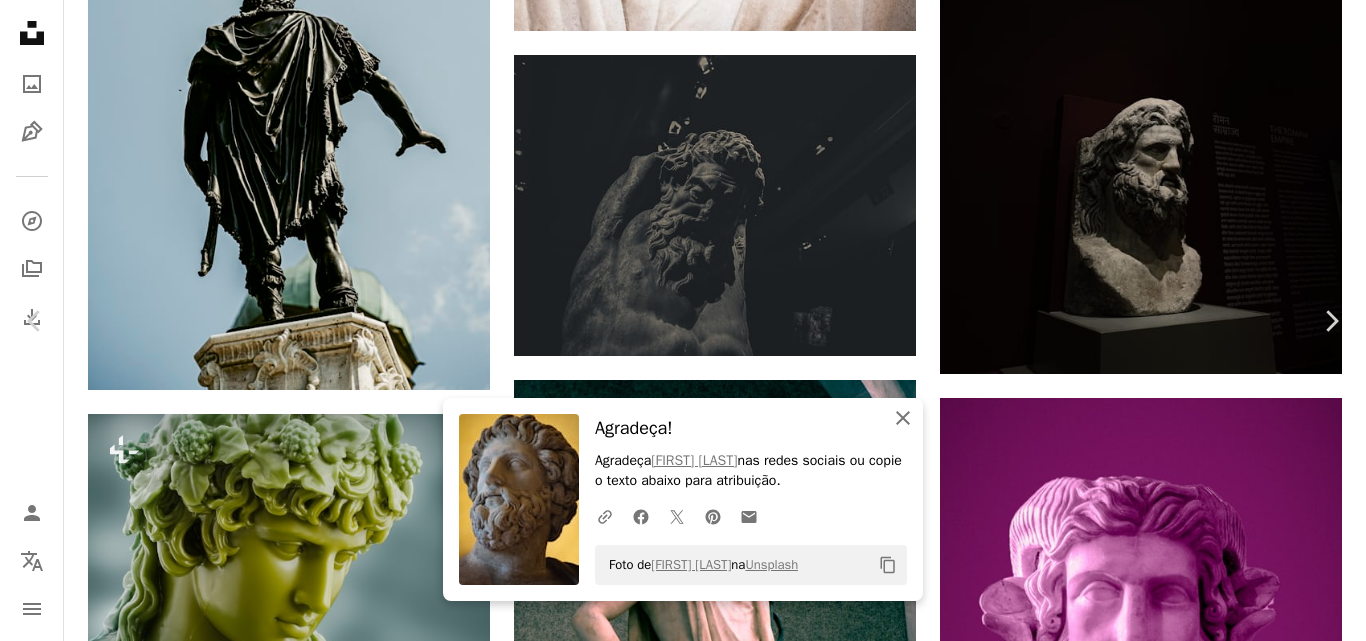 click on "An X shape" 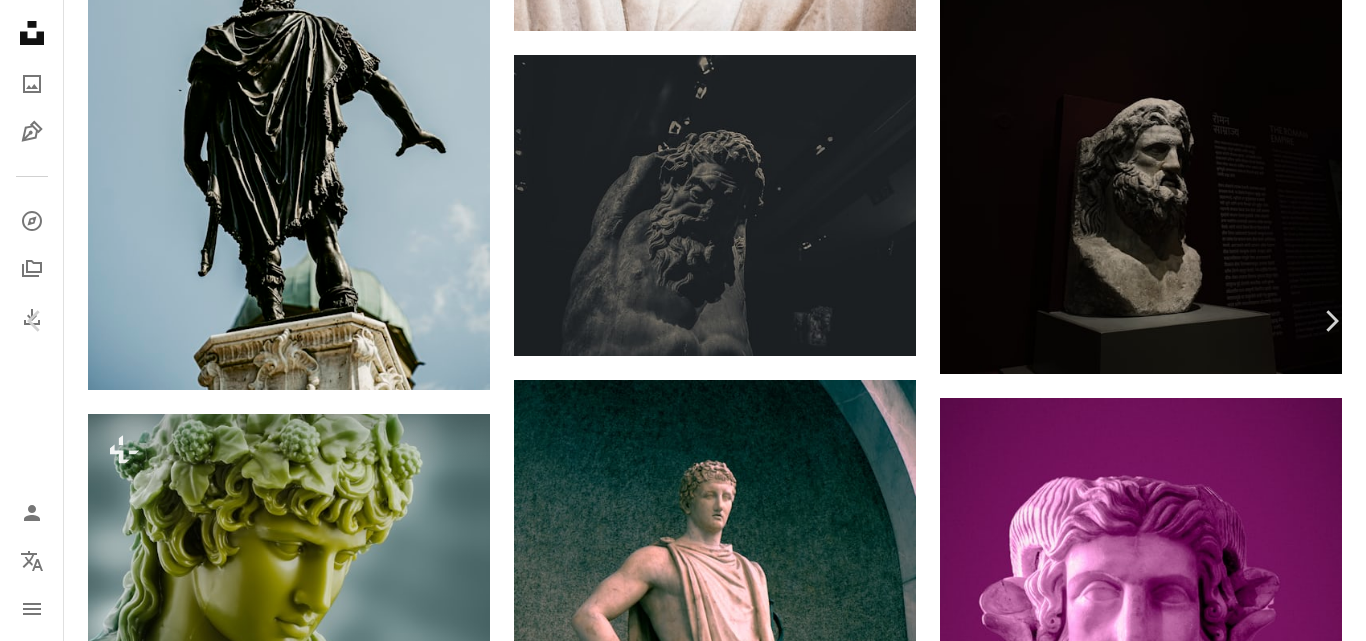 click on "Arrow pointing down" 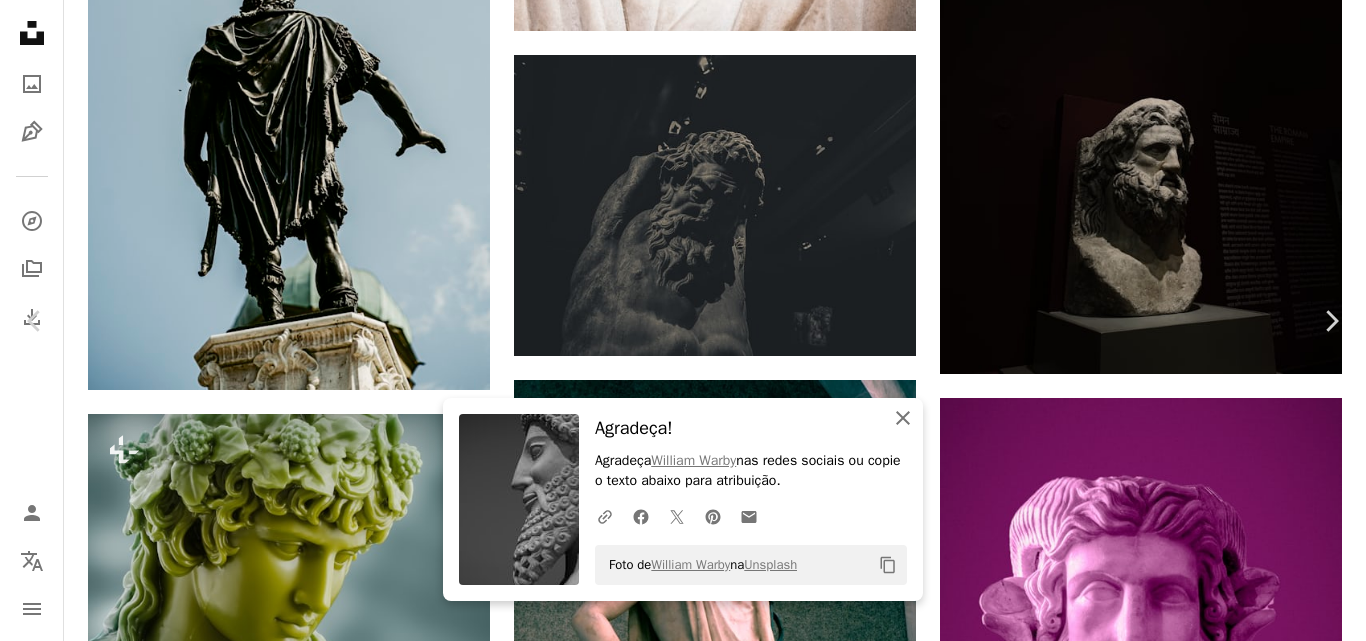 click on "An X shape" 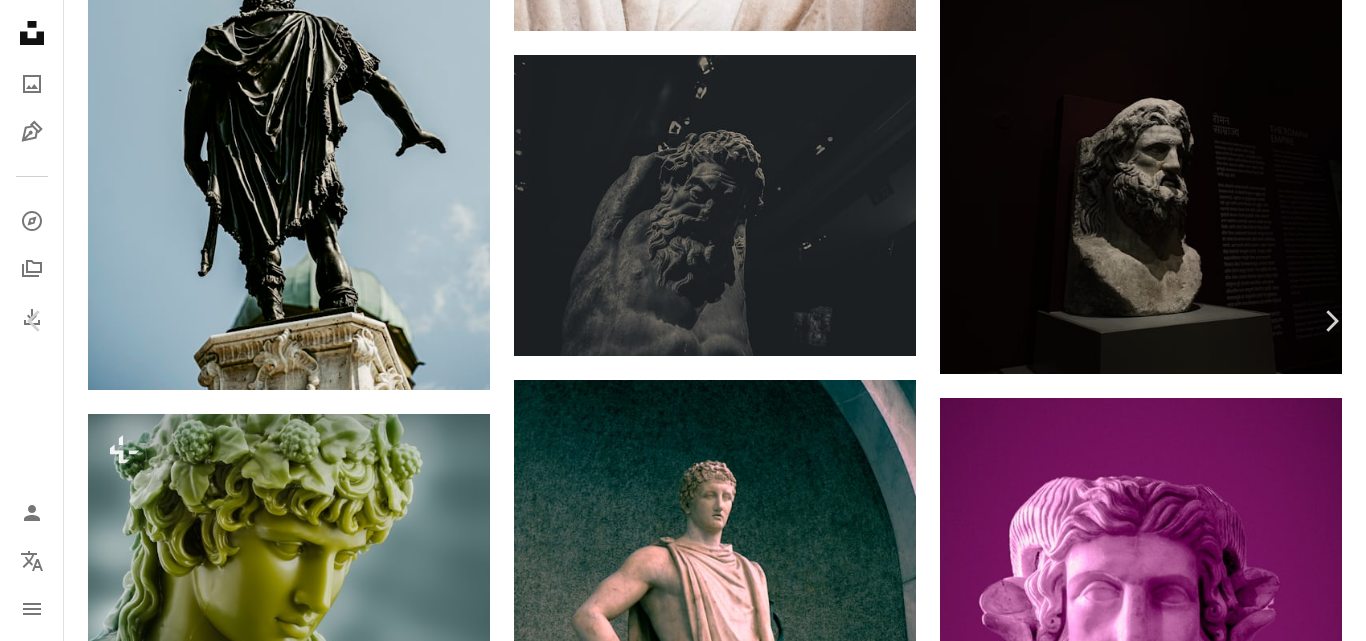 click on "Arrow pointing down" 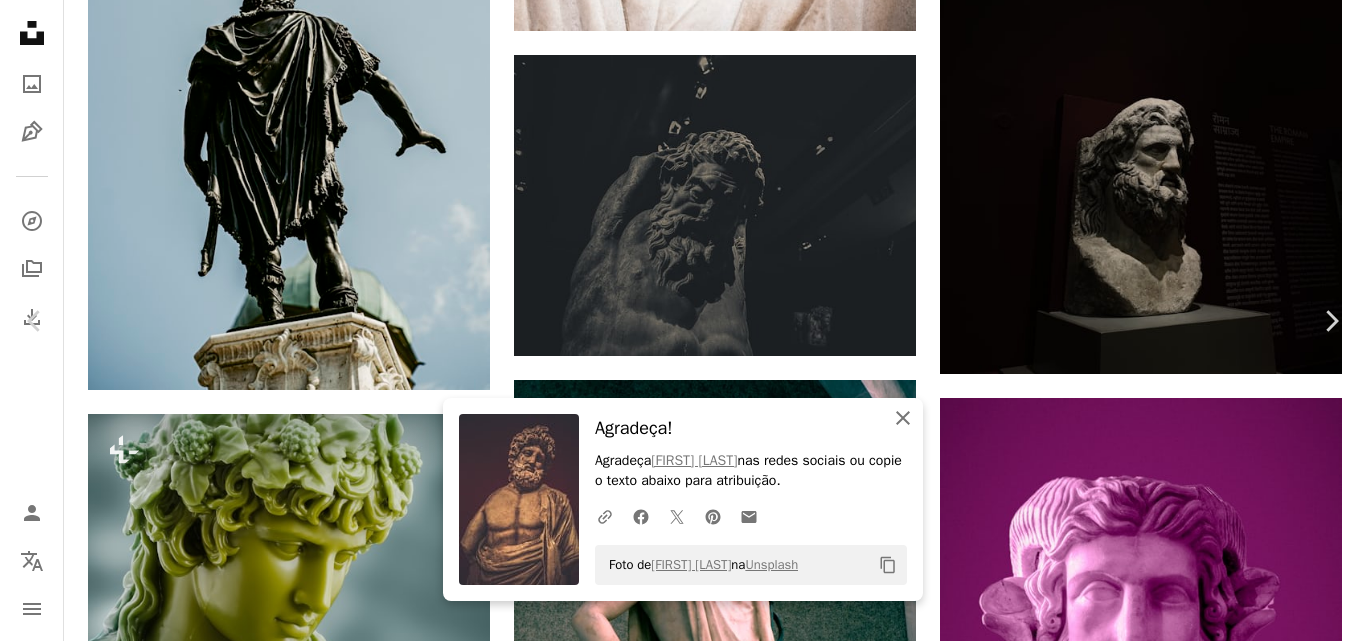 click on "An X shape" 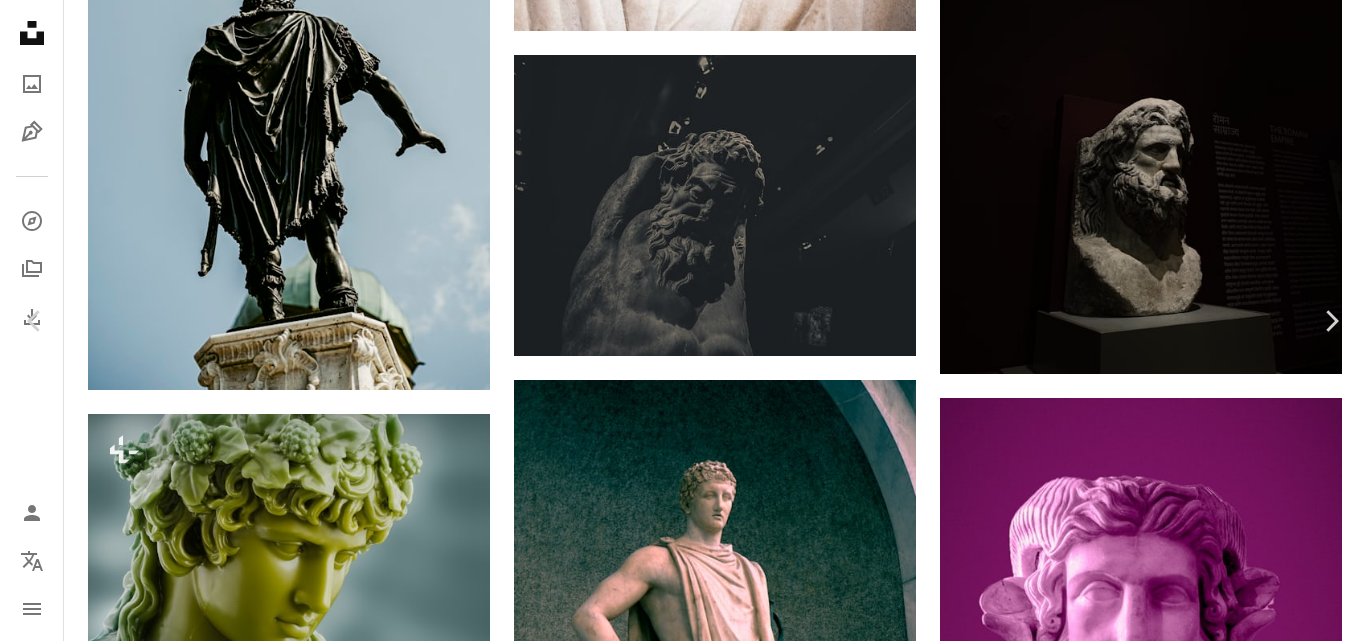 scroll, scrollTop: 1802, scrollLeft: 0, axis: vertical 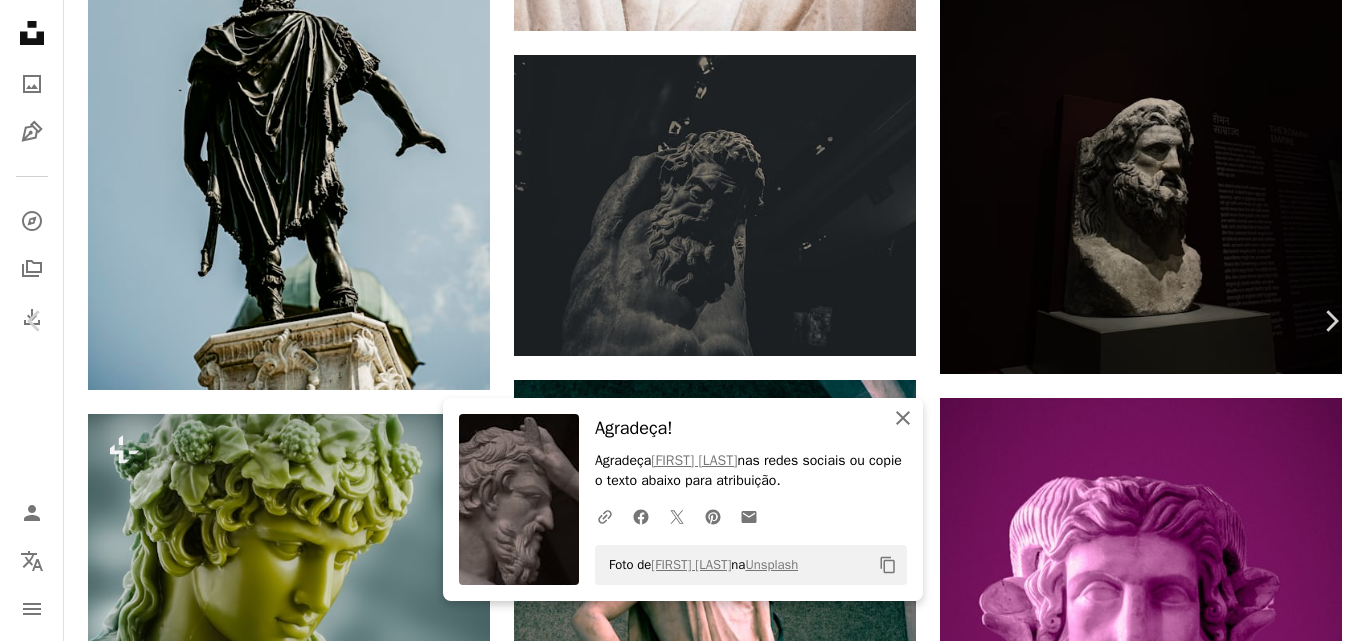 click on "An X shape" 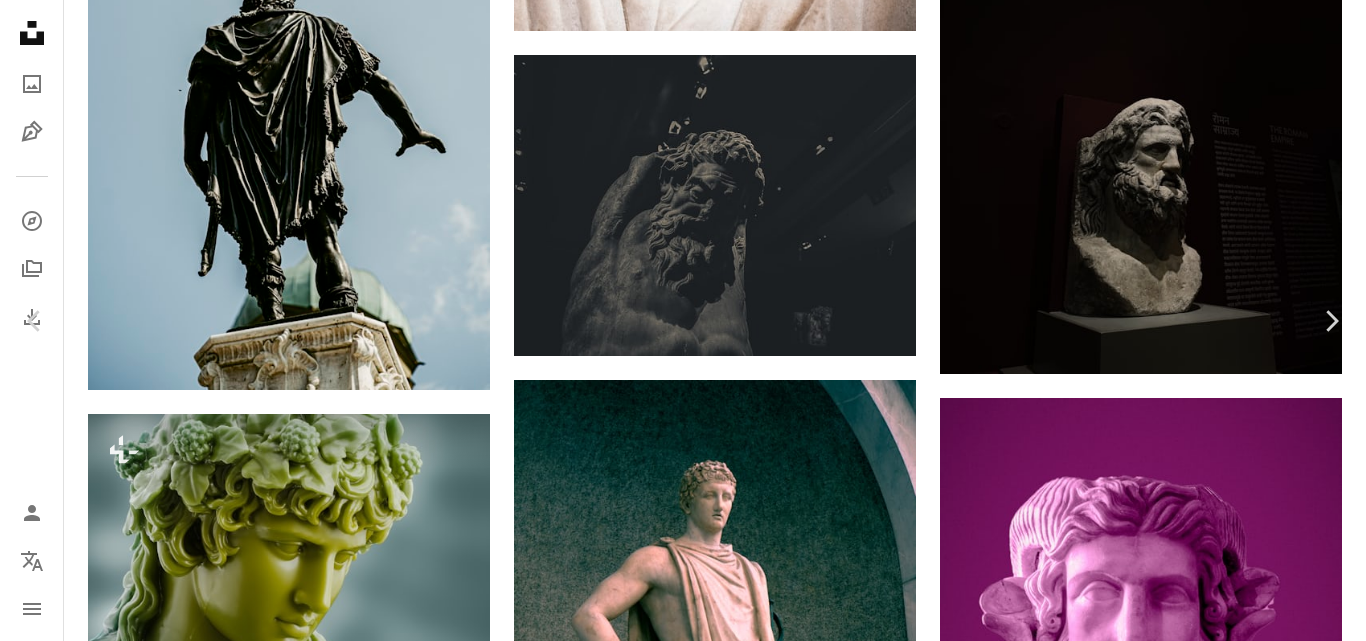 click at bounding box center [676, 6798] 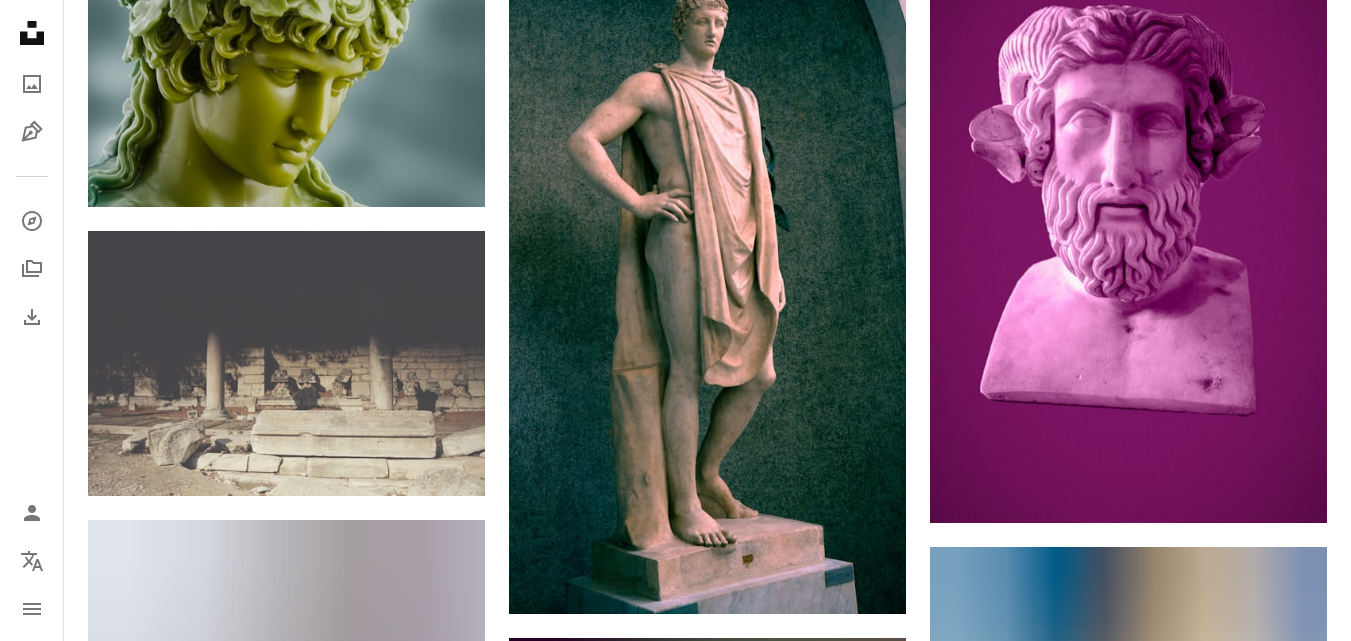 scroll, scrollTop: 16814, scrollLeft: 0, axis: vertical 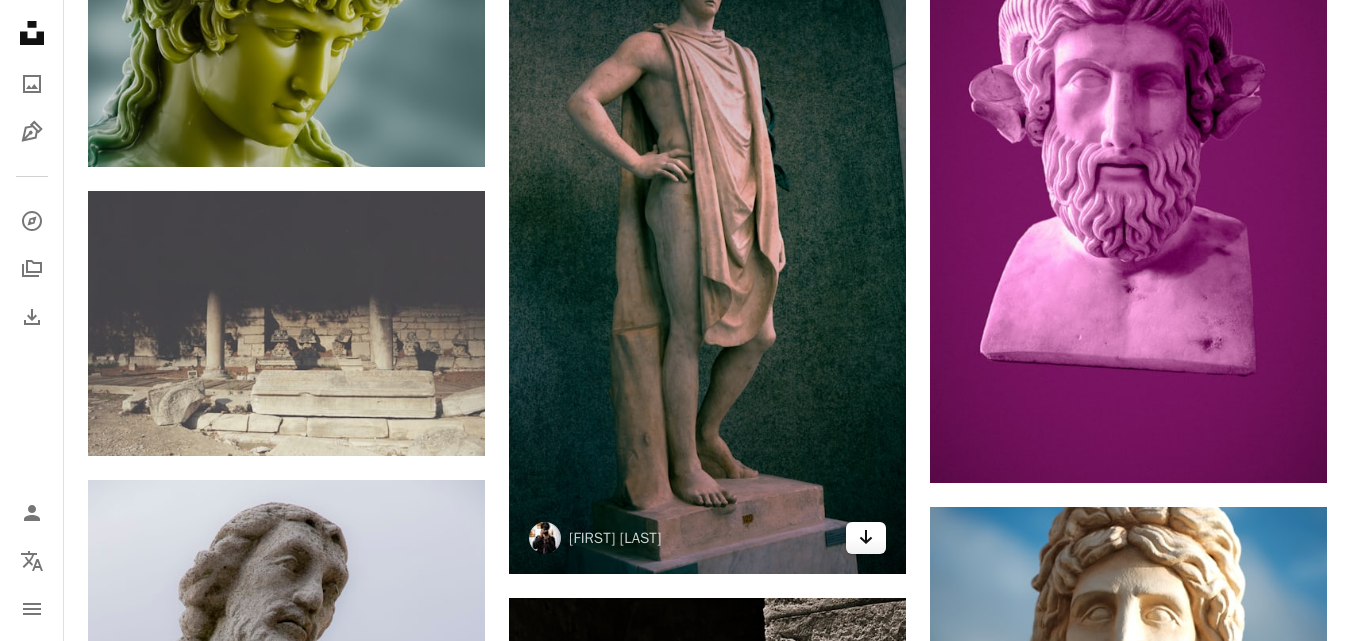 click on "Arrow pointing down" 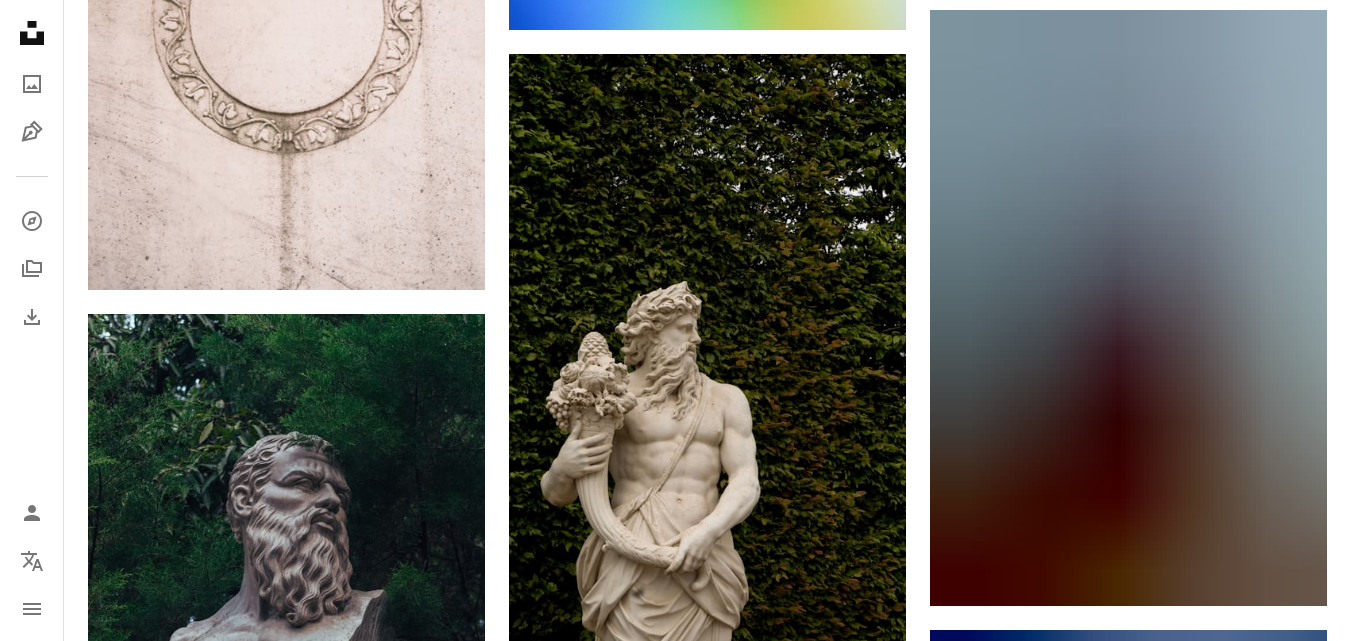 scroll, scrollTop: 18494, scrollLeft: 0, axis: vertical 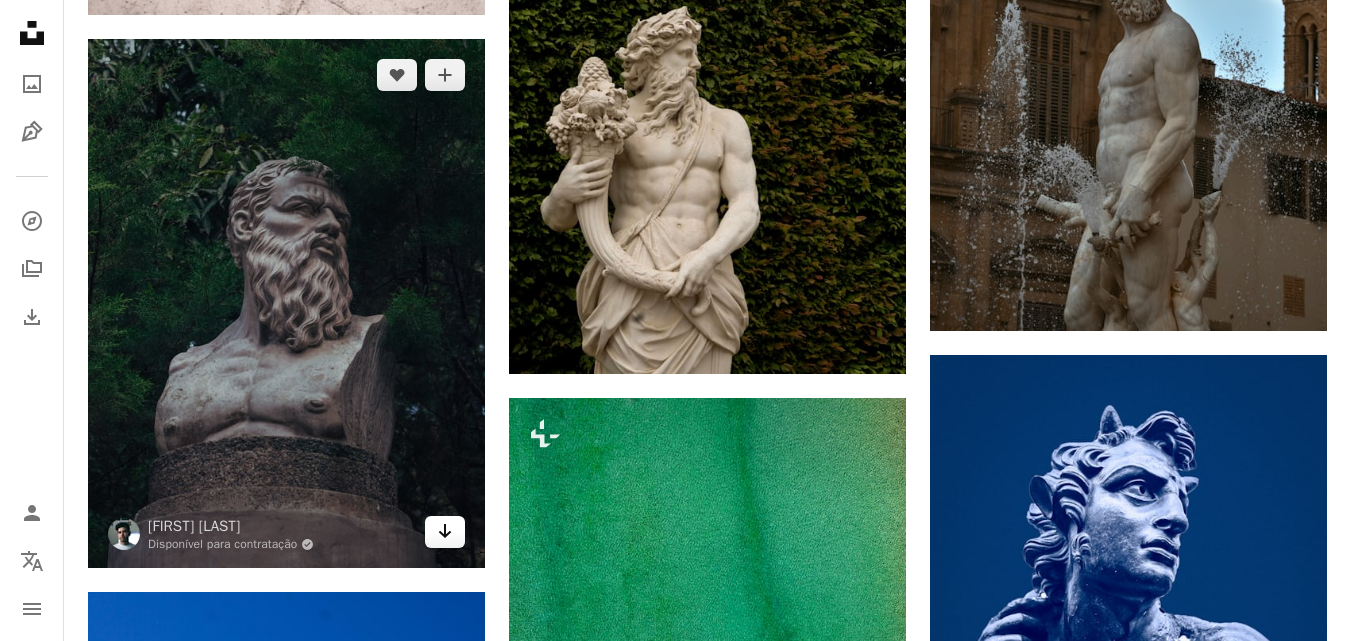 click 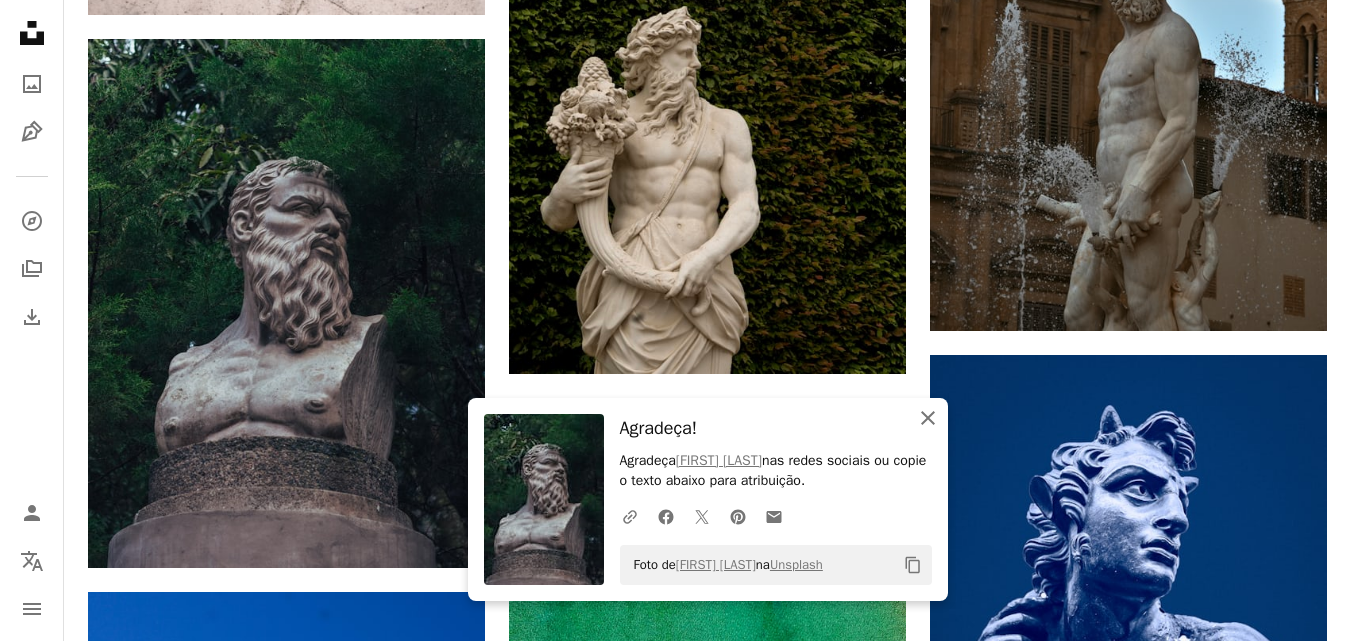 click 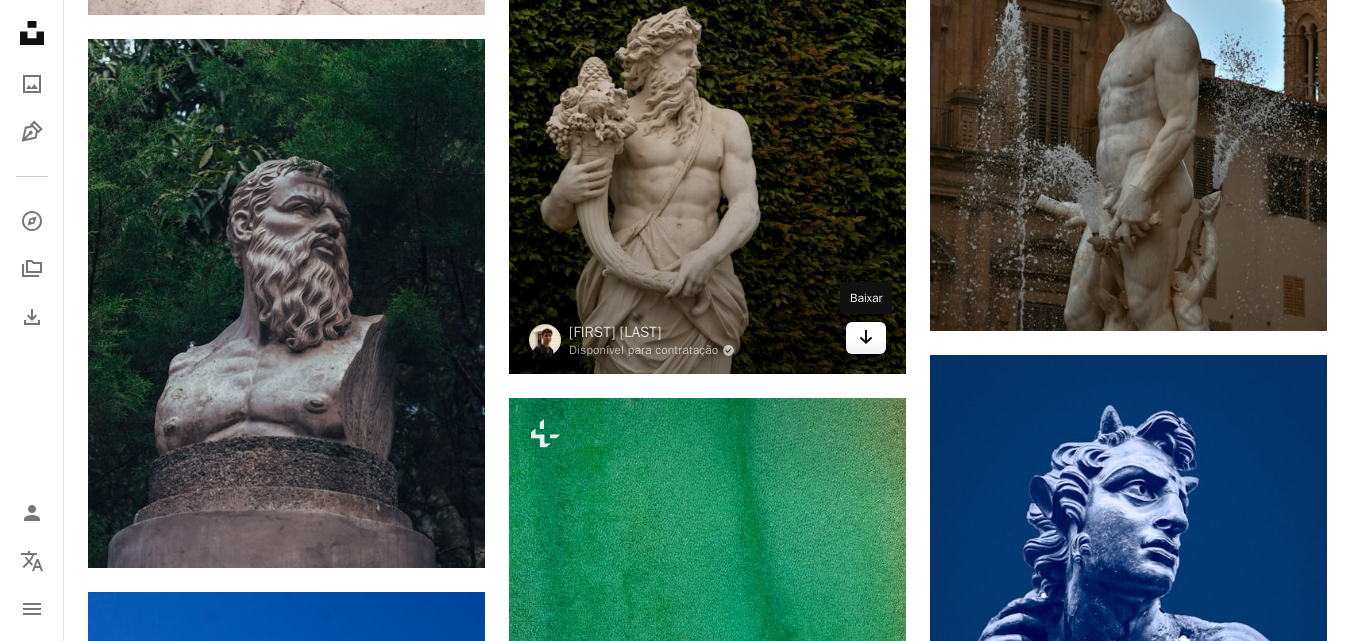 click on "Arrow pointing down" 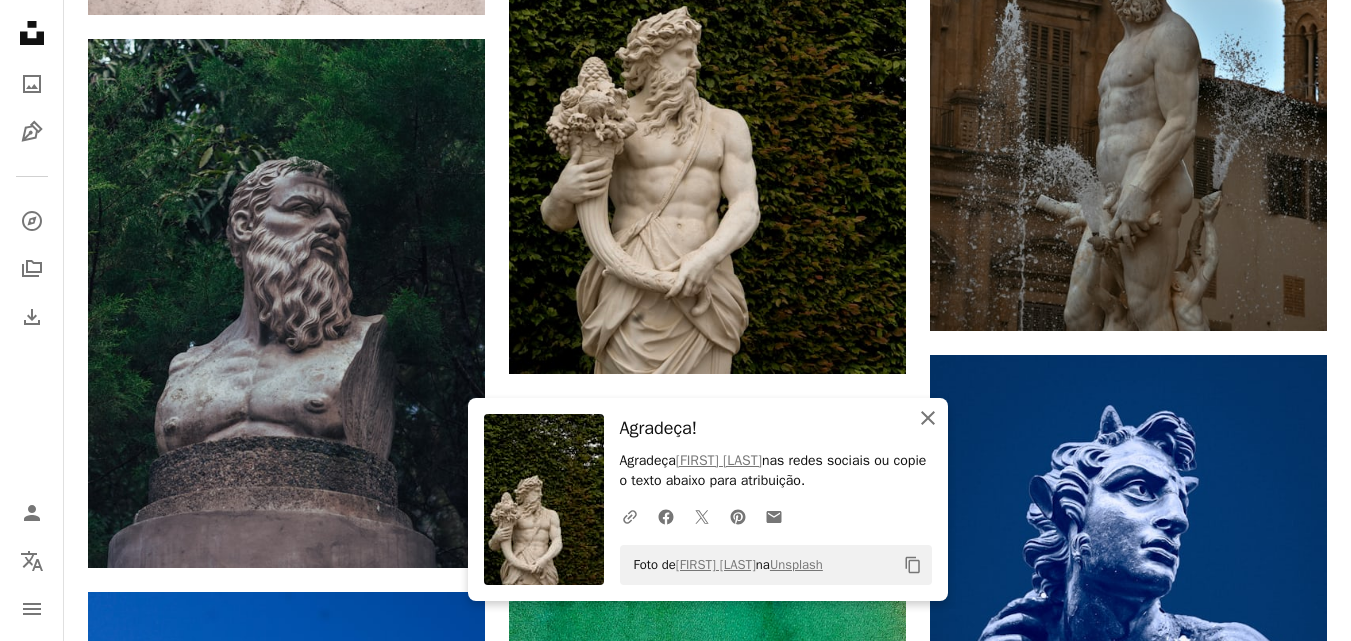 click 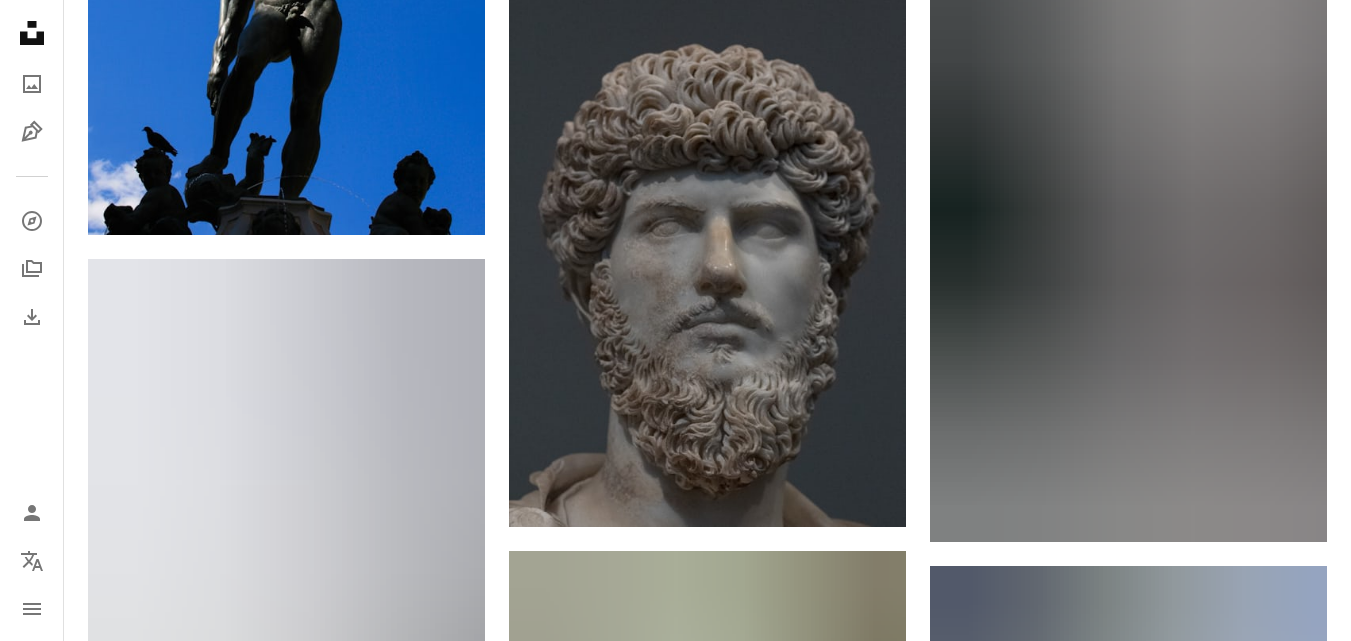 scroll, scrollTop: 19454, scrollLeft: 0, axis: vertical 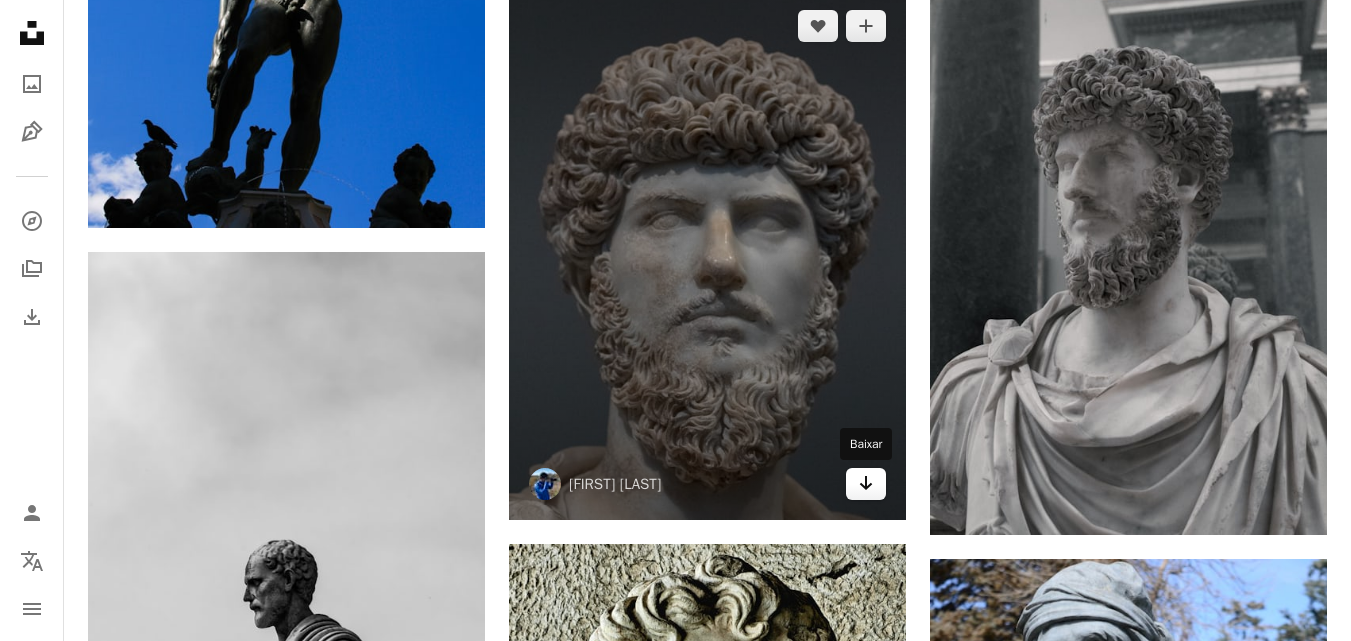 click on "Arrow pointing down" 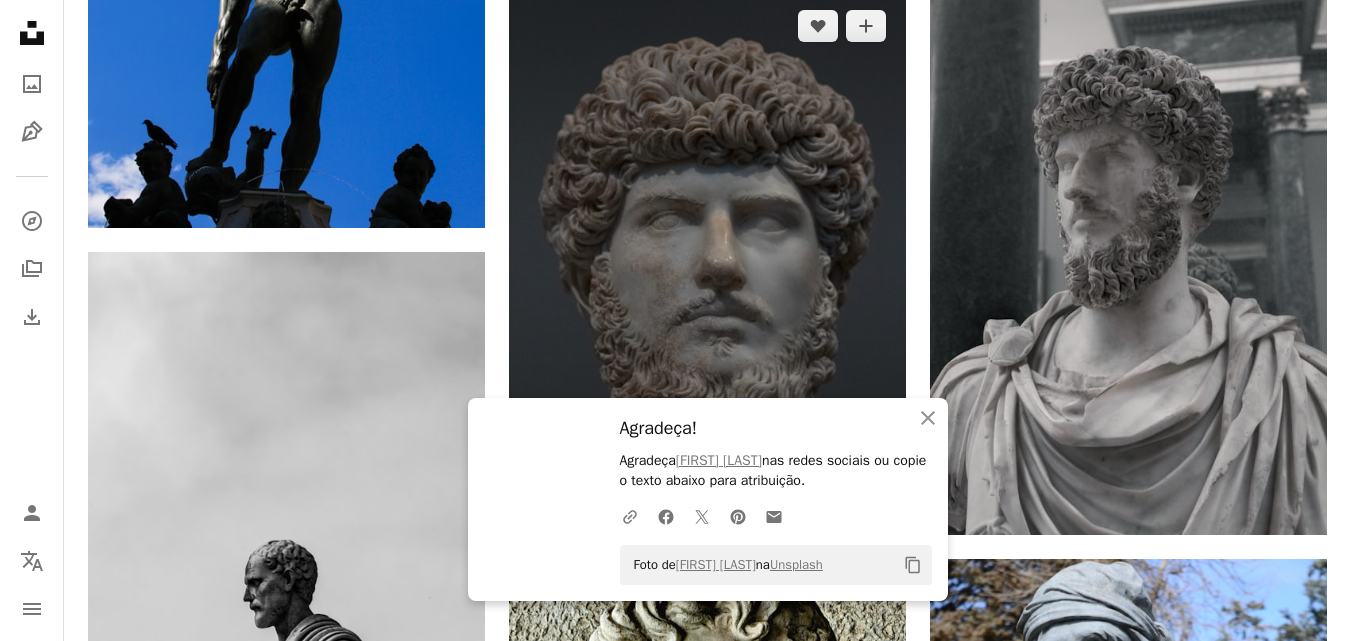 click on "Agradeça [FIRST] [LAST] nas redes sociais ou copie o texto abaixo para atribuição." at bounding box center (776, 471) 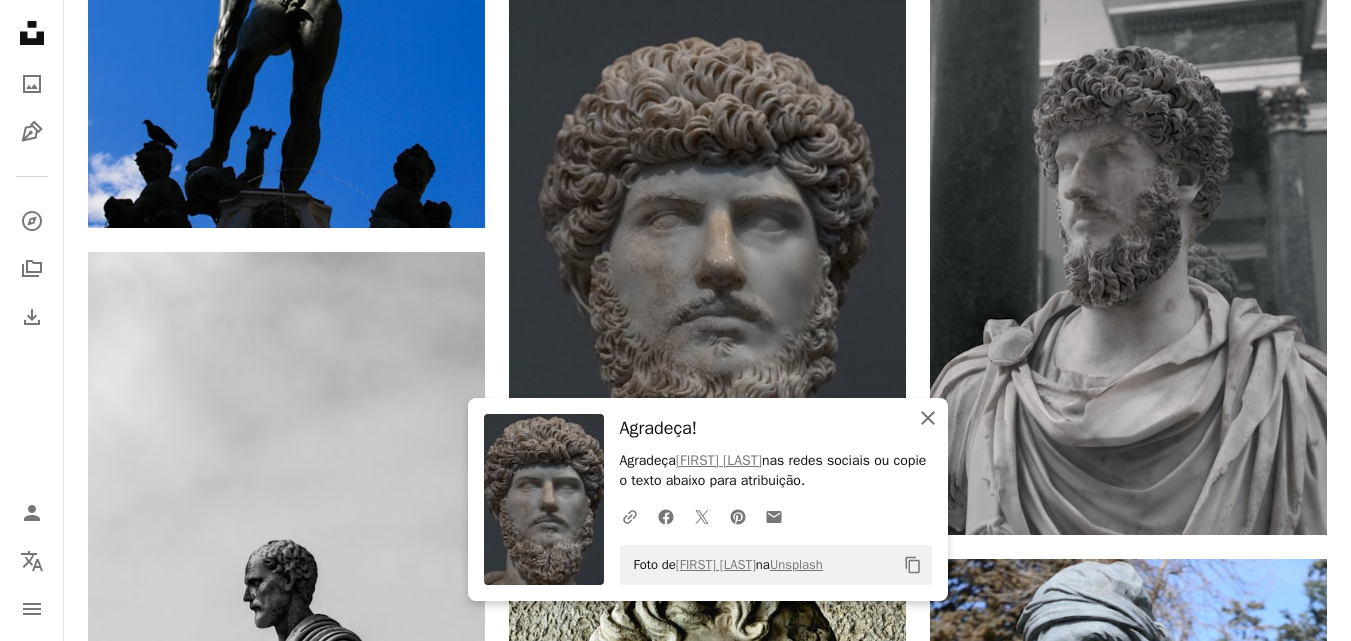 click on "An X shape" 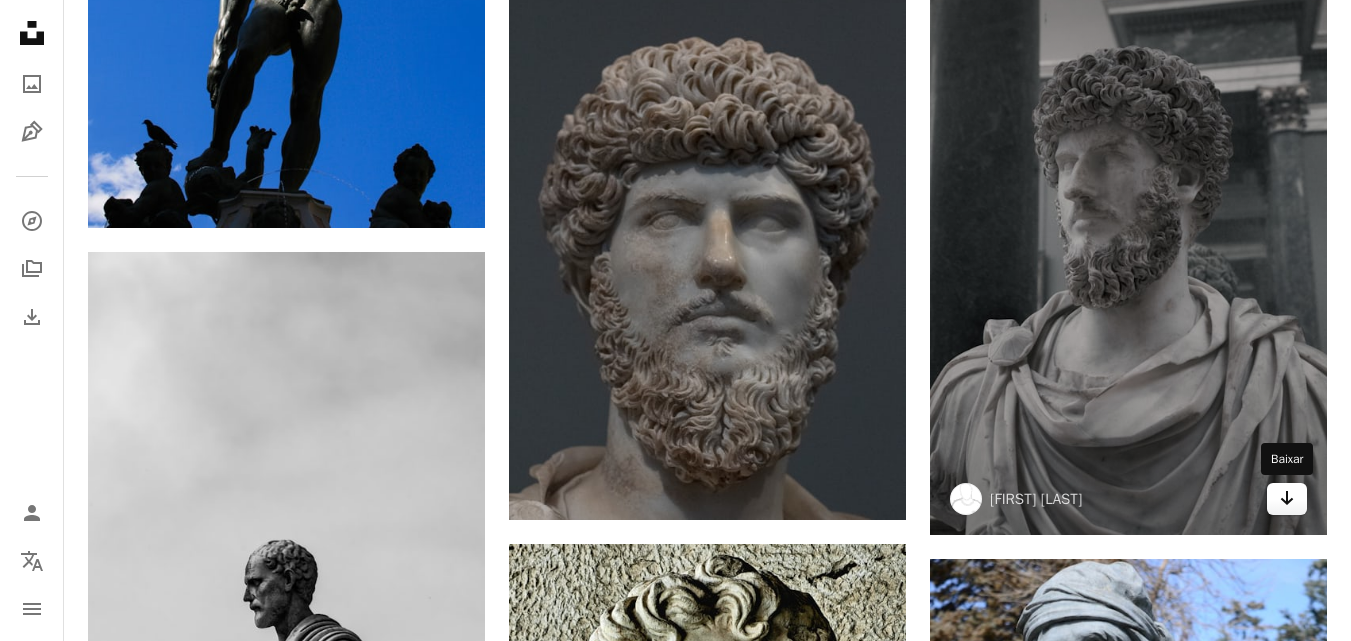 click 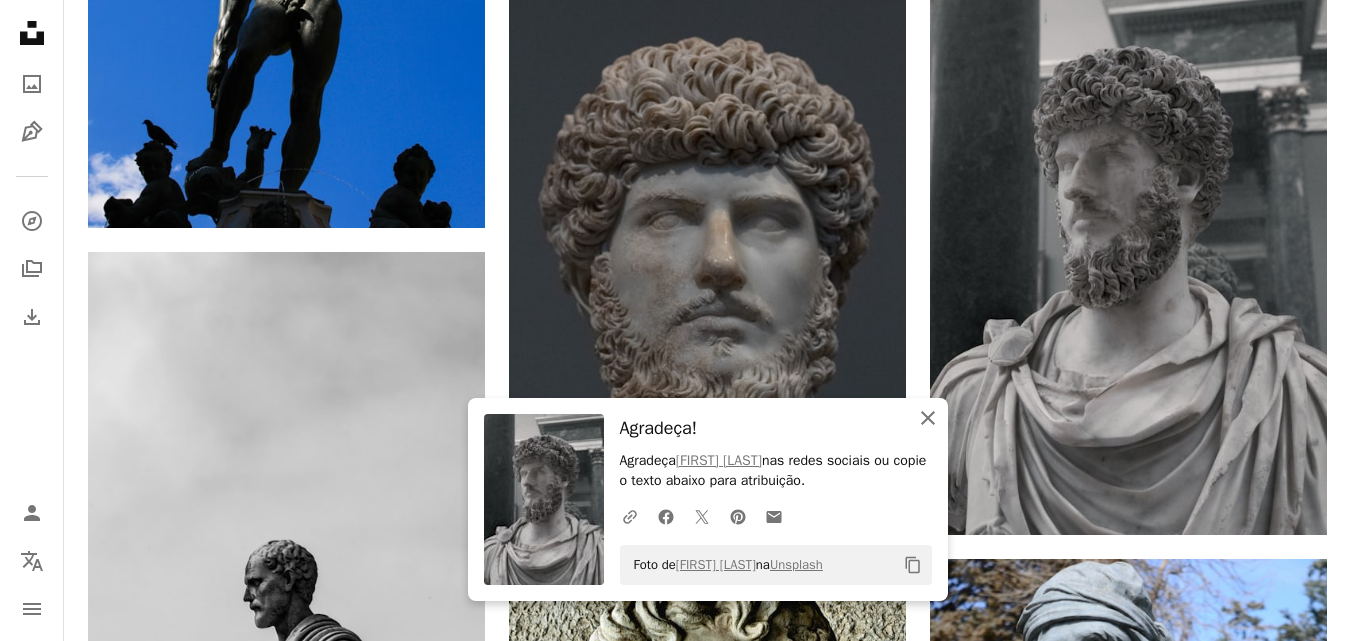 click on "An X shape" 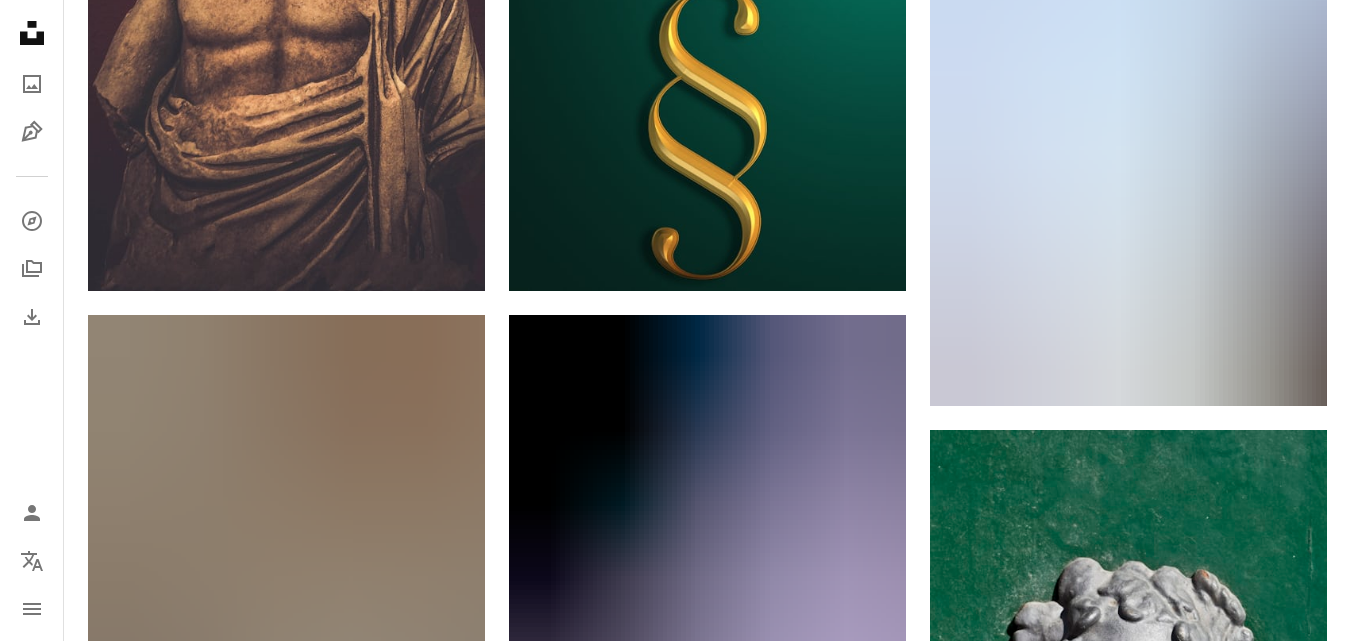 scroll, scrollTop: 22054, scrollLeft: 0, axis: vertical 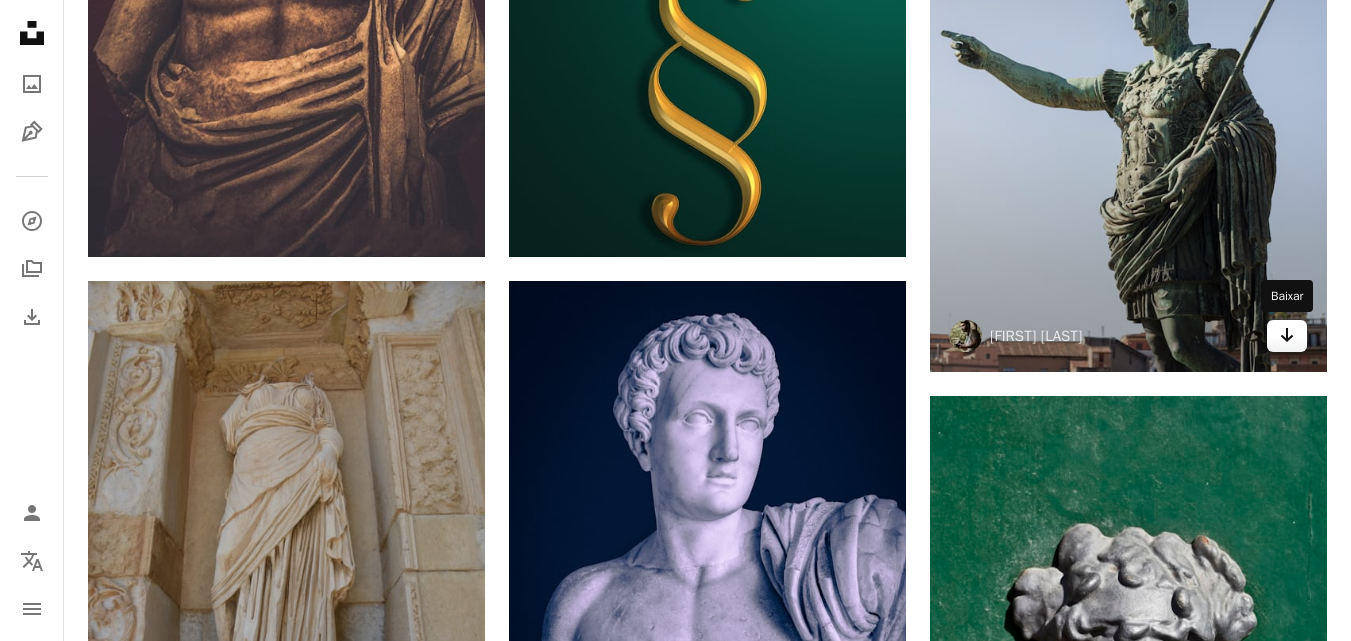 click on "Arrow pointing down" 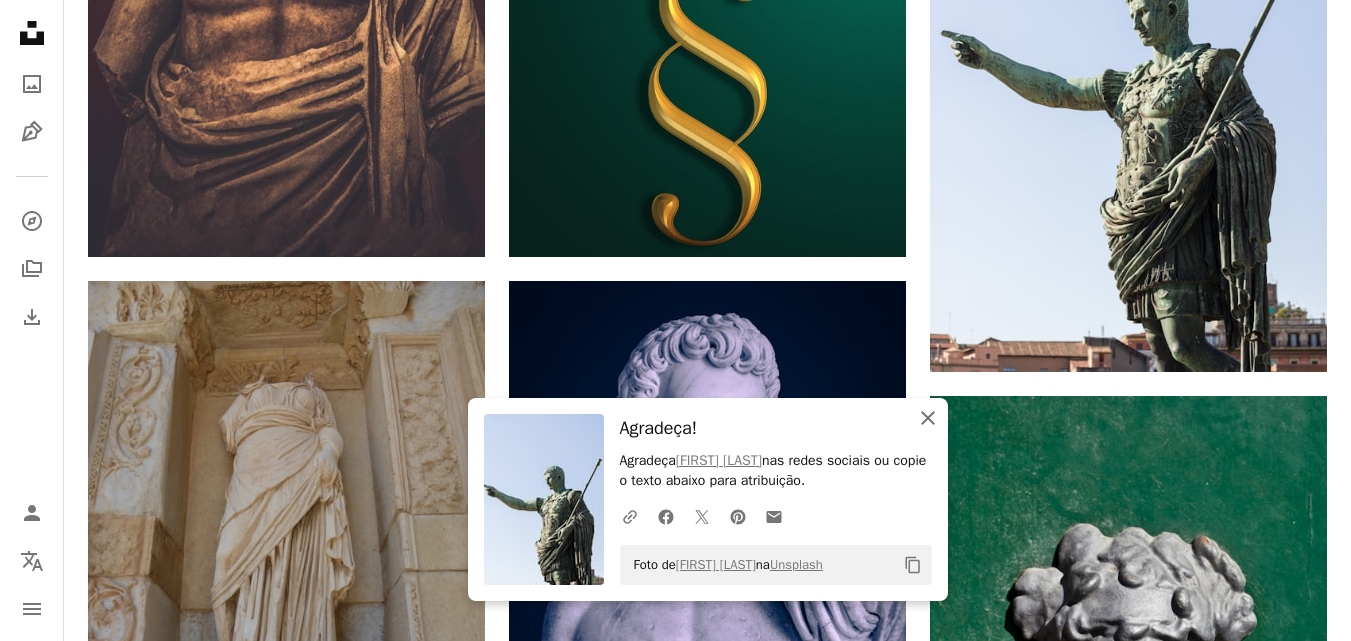 click 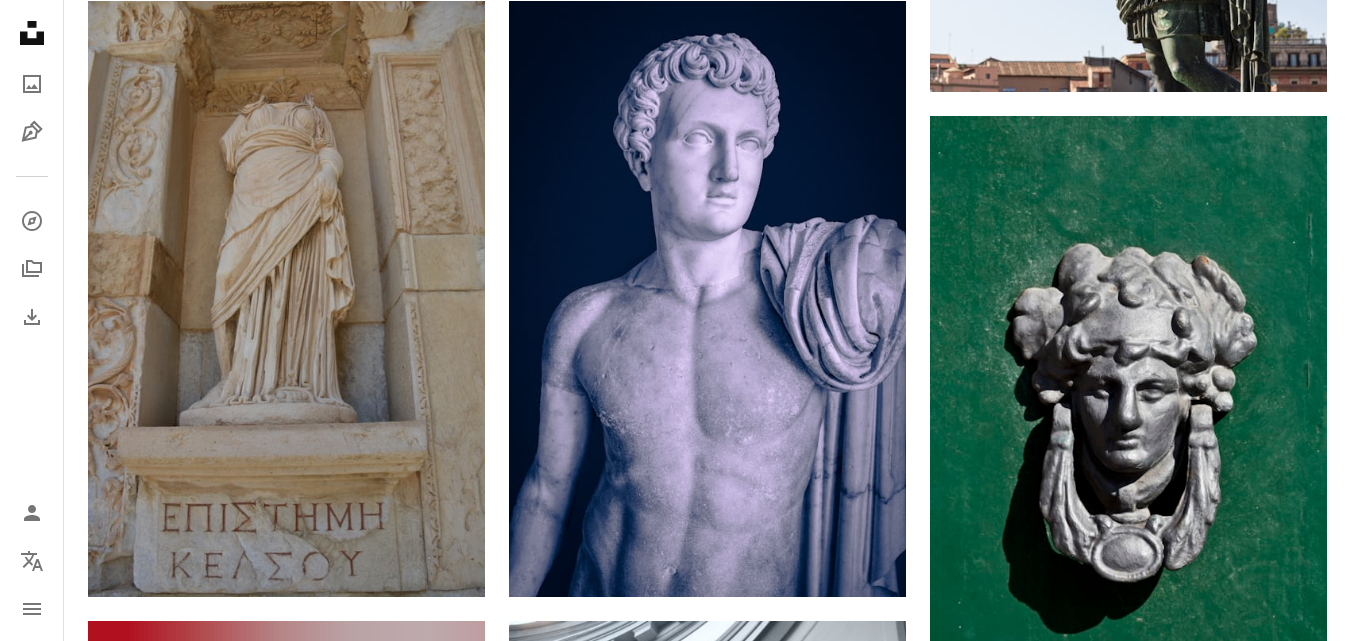 scroll, scrollTop: 22374, scrollLeft: 0, axis: vertical 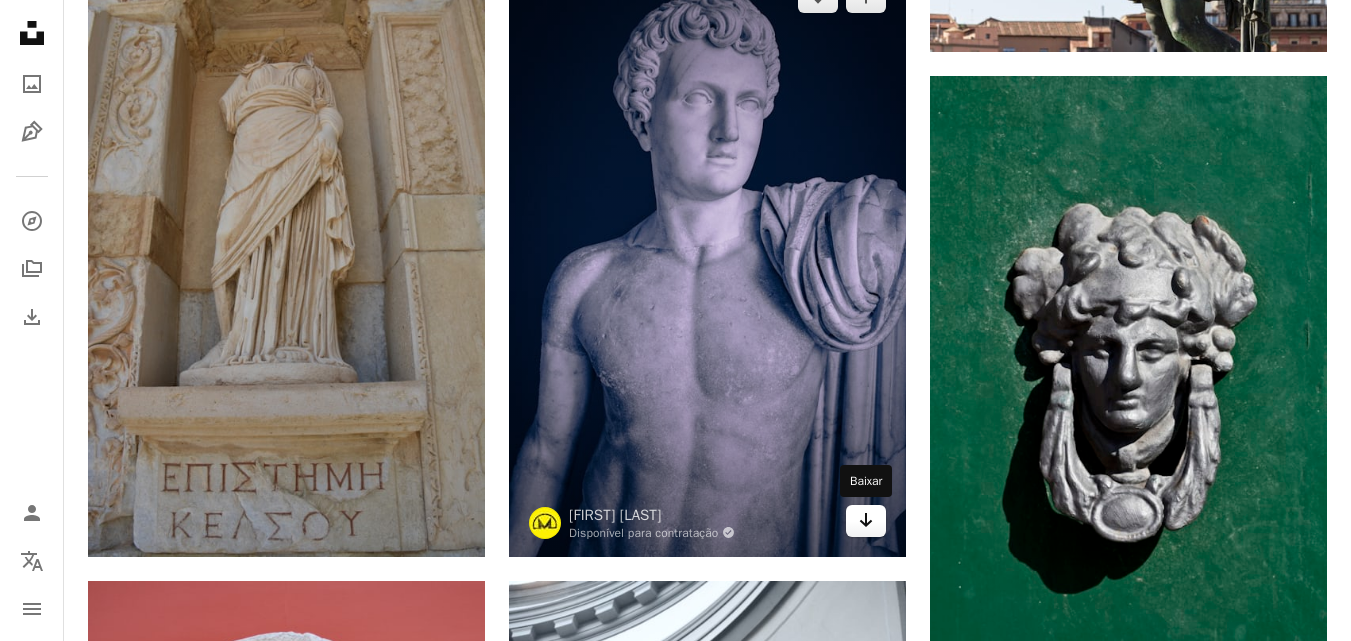 click on "Arrow pointing down" at bounding box center (866, 521) 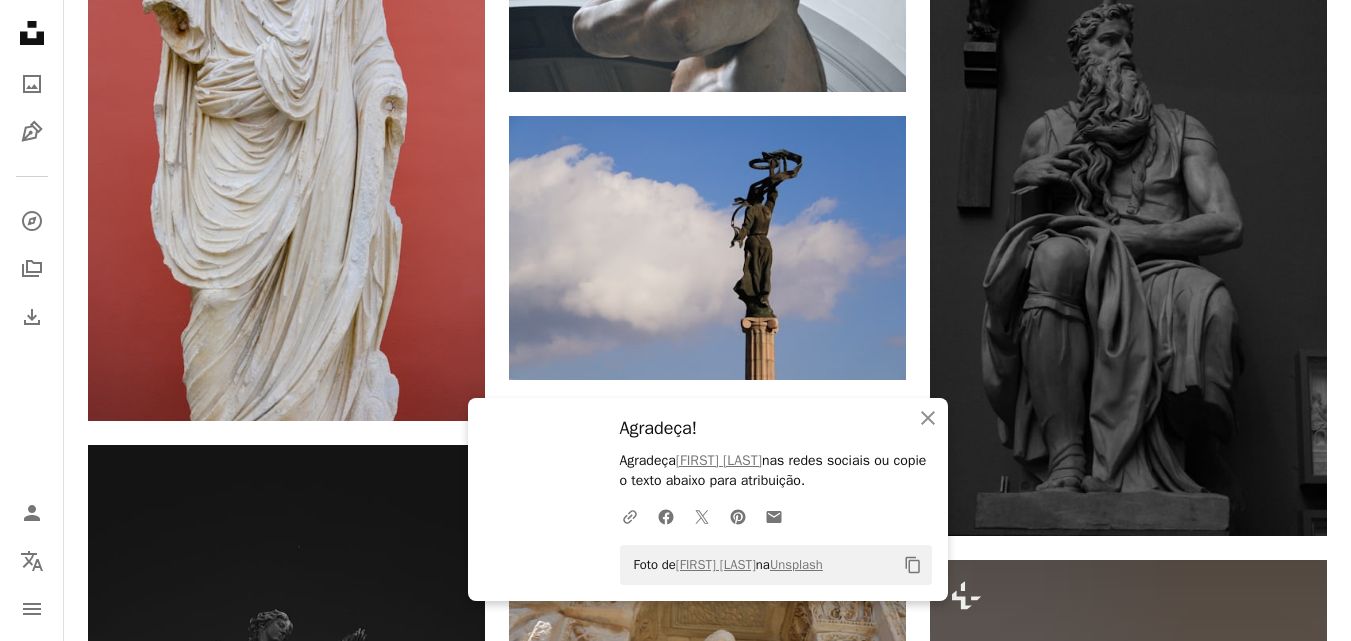 scroll, scrollTop: 23134, scrollLeft: 0, axis: vertical 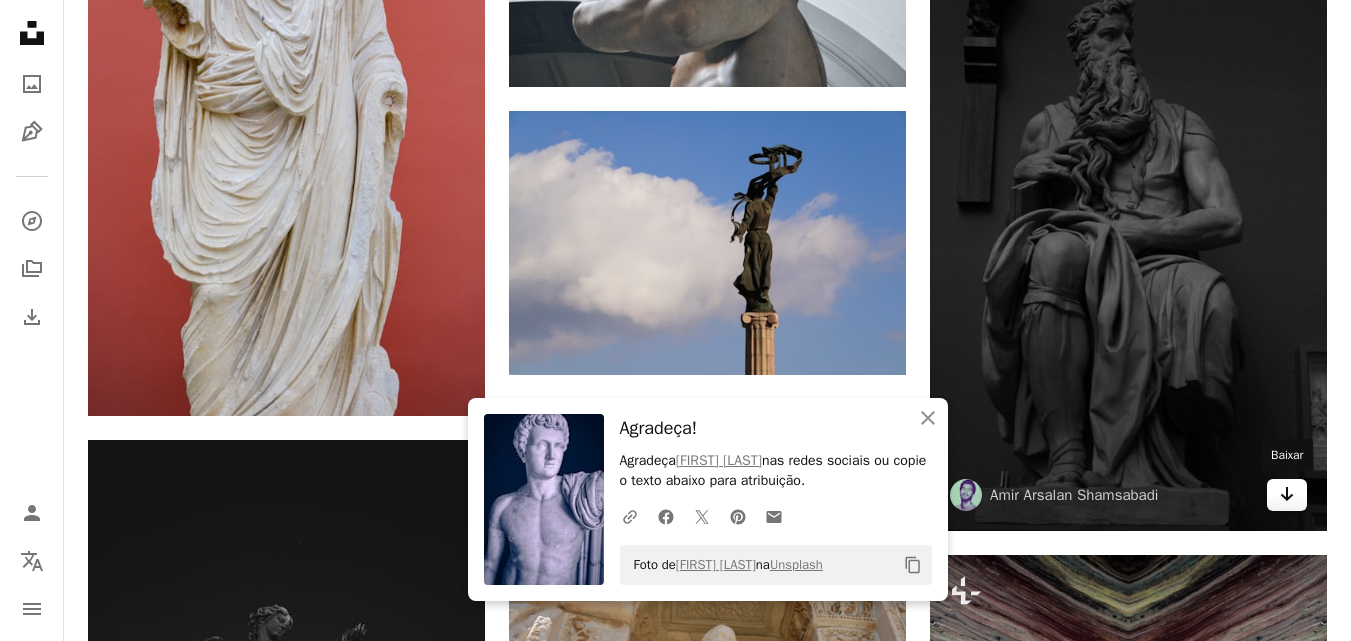 click on "Arrow pointing down" 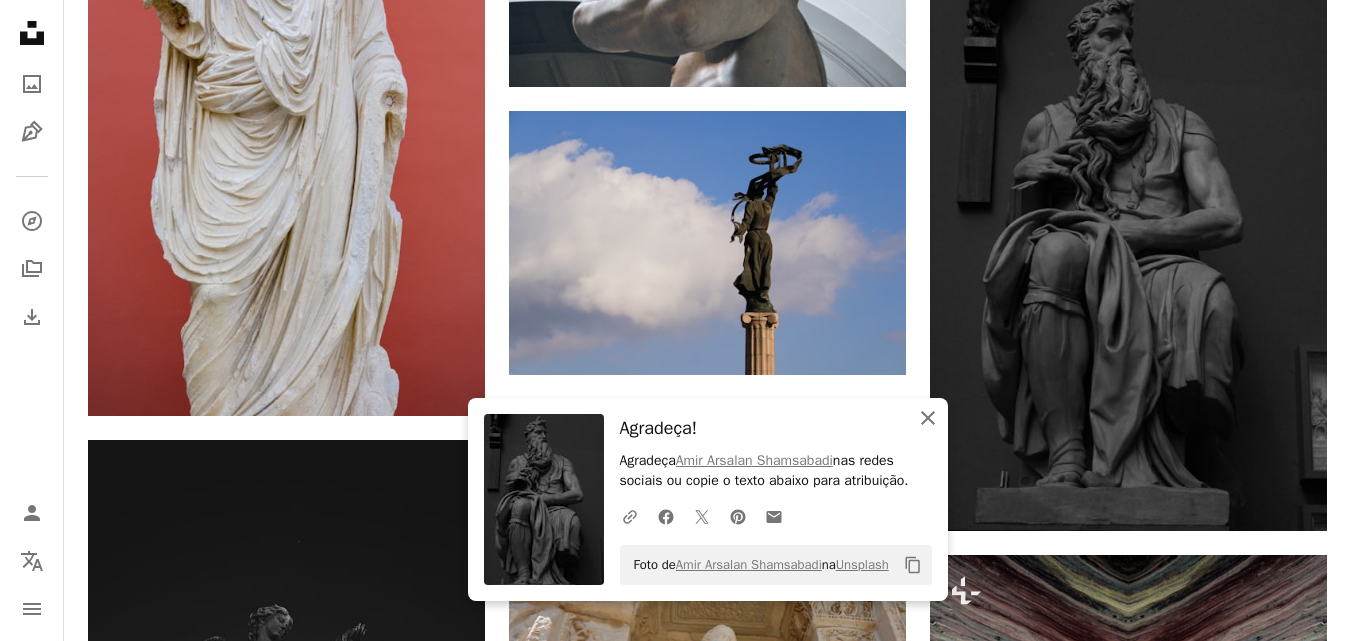 click 